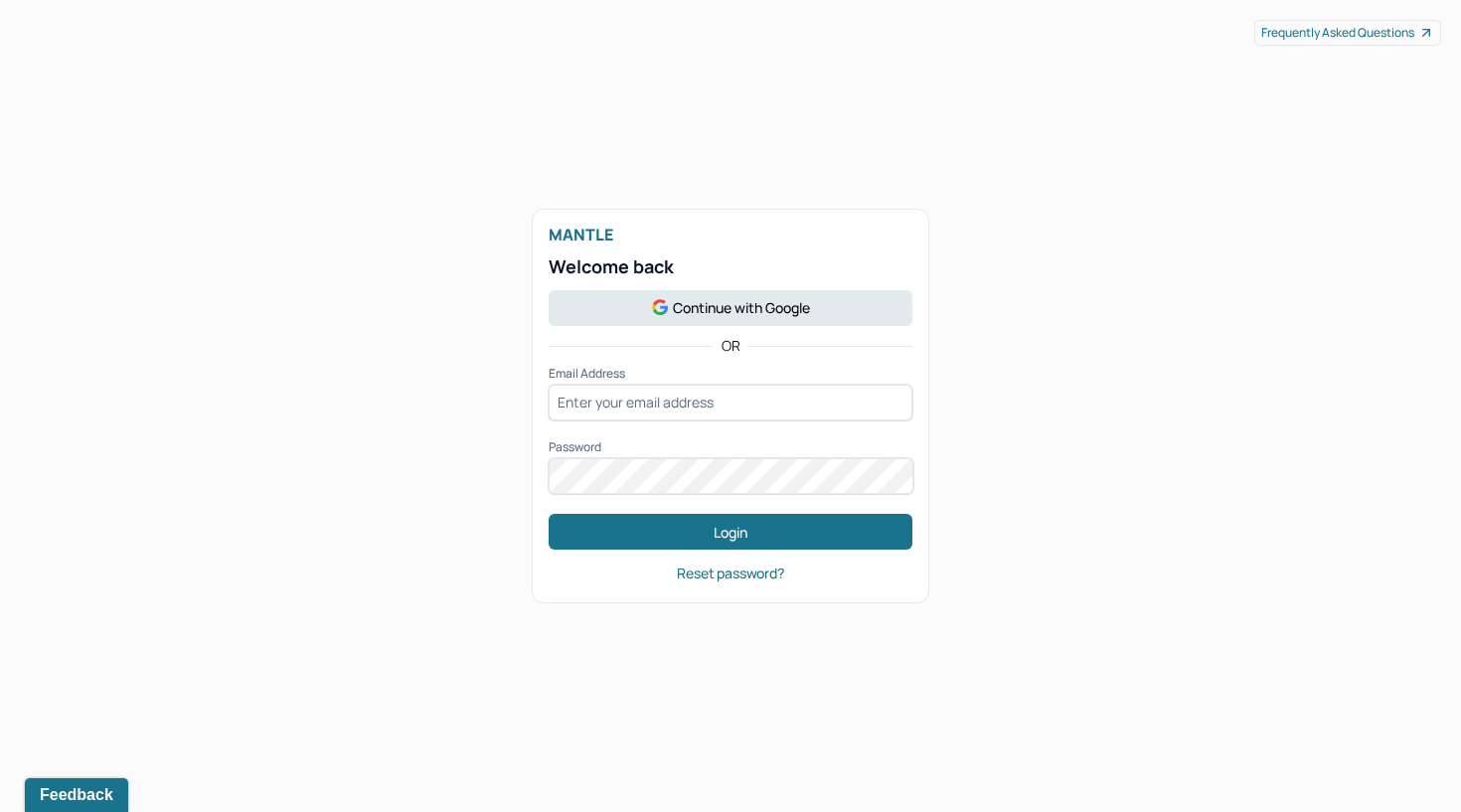 scroll, scrollTop: 0, scrollLeft: 0, axis: both 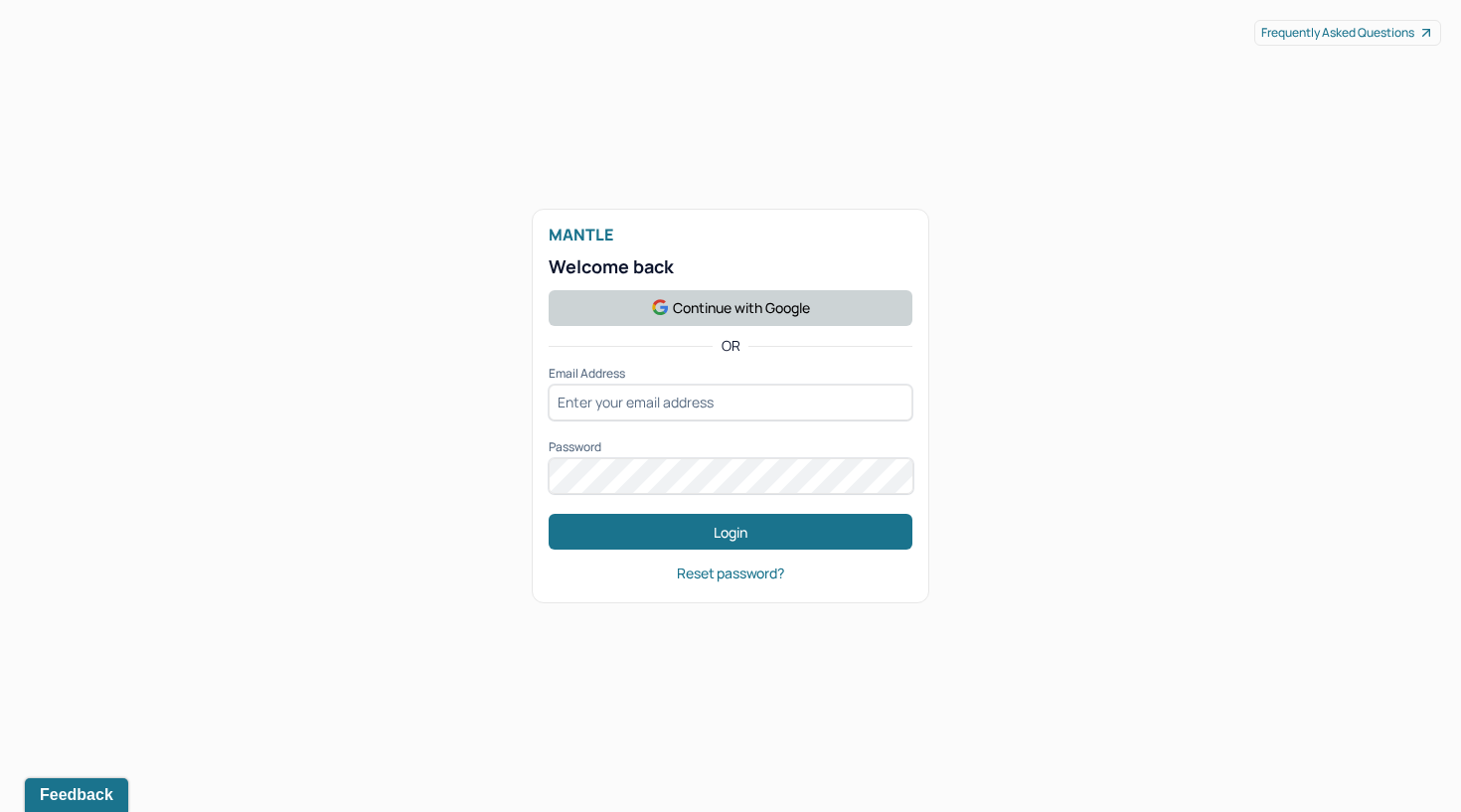click on "Continue with Google" at bounding box center (730, 308) 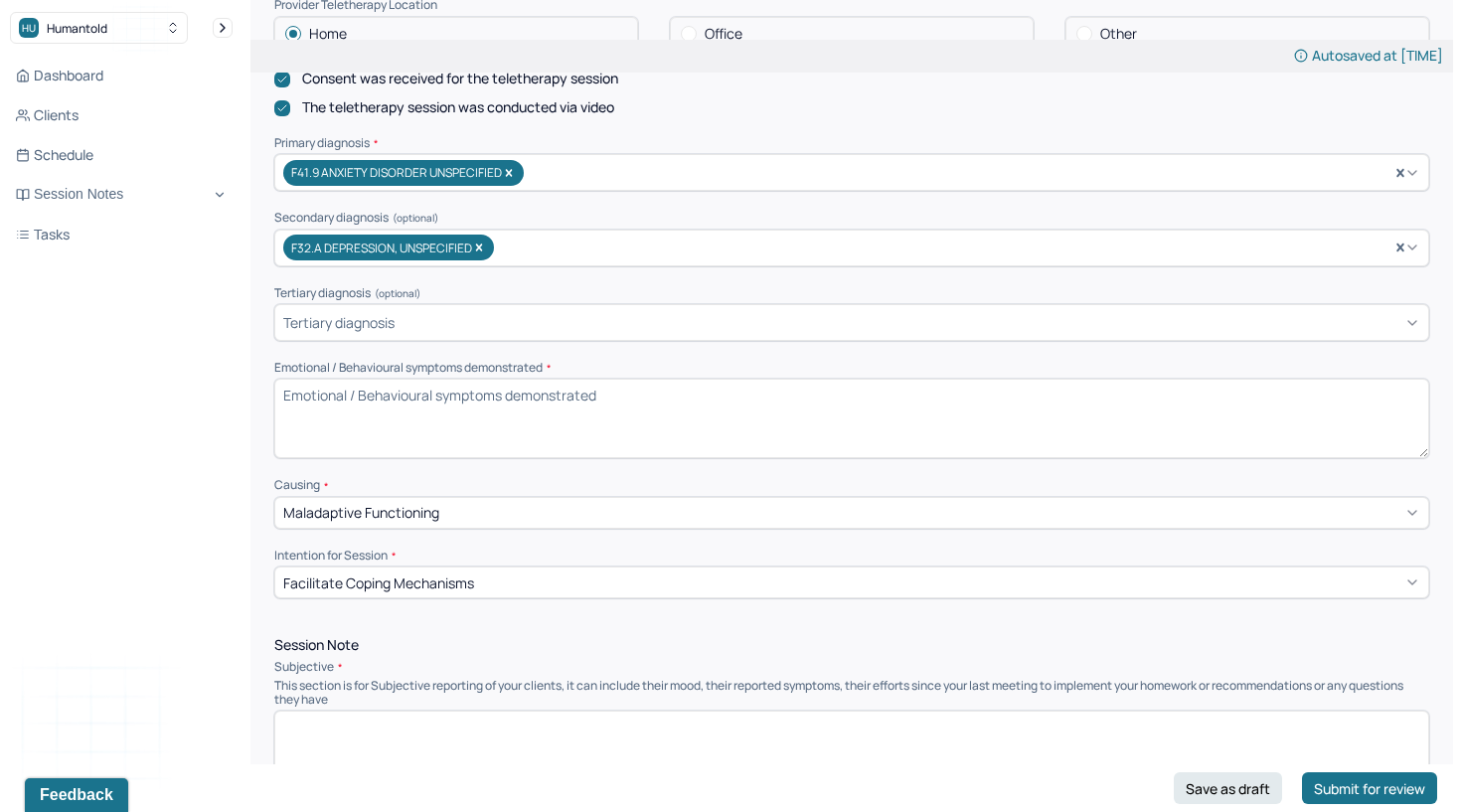 scroll, scrollTop: 593, scrollLeft: 0, axis: vertical 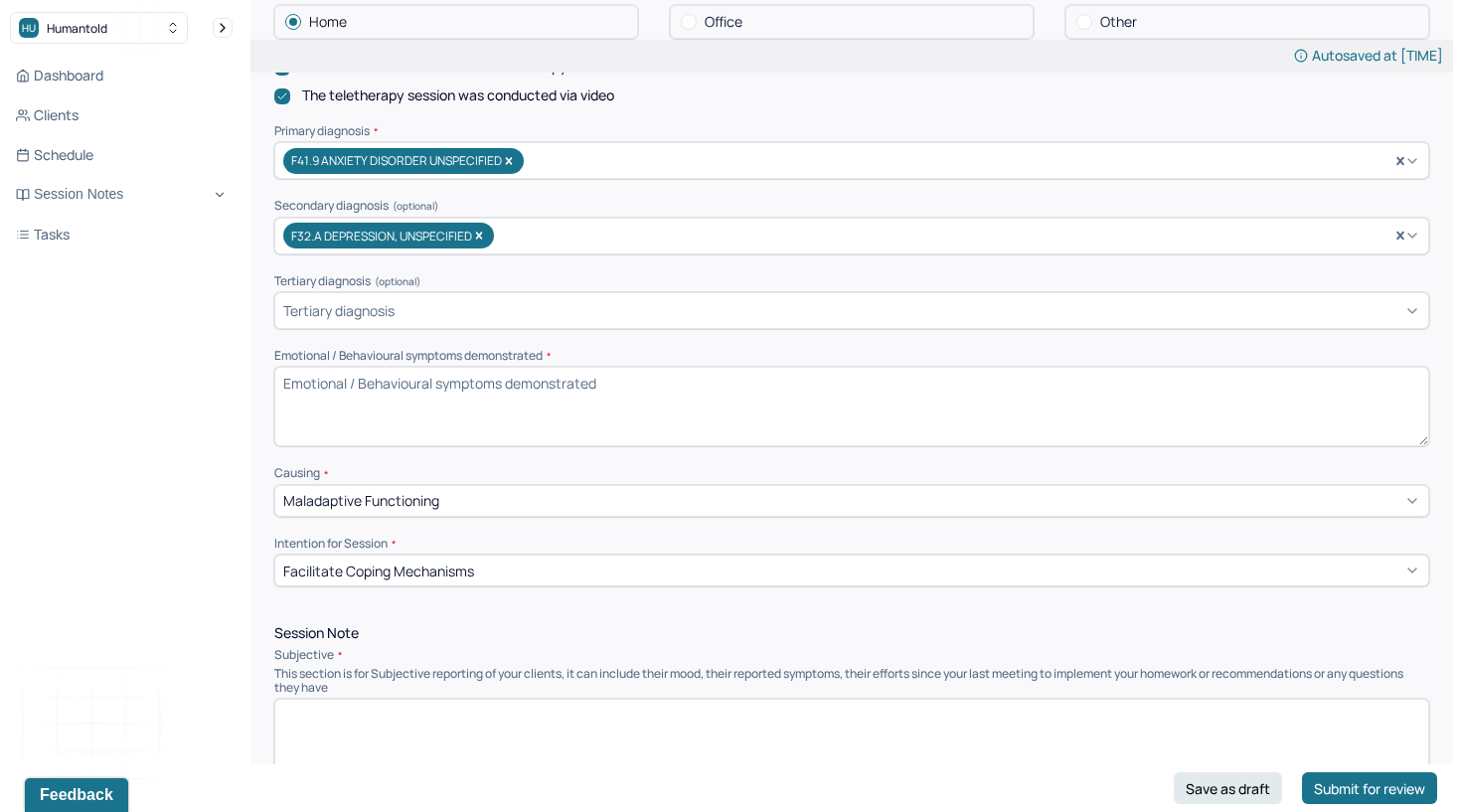 click on "Emotional / Behavioural symptoms demonstrated *" at bounding box center [852, 406] 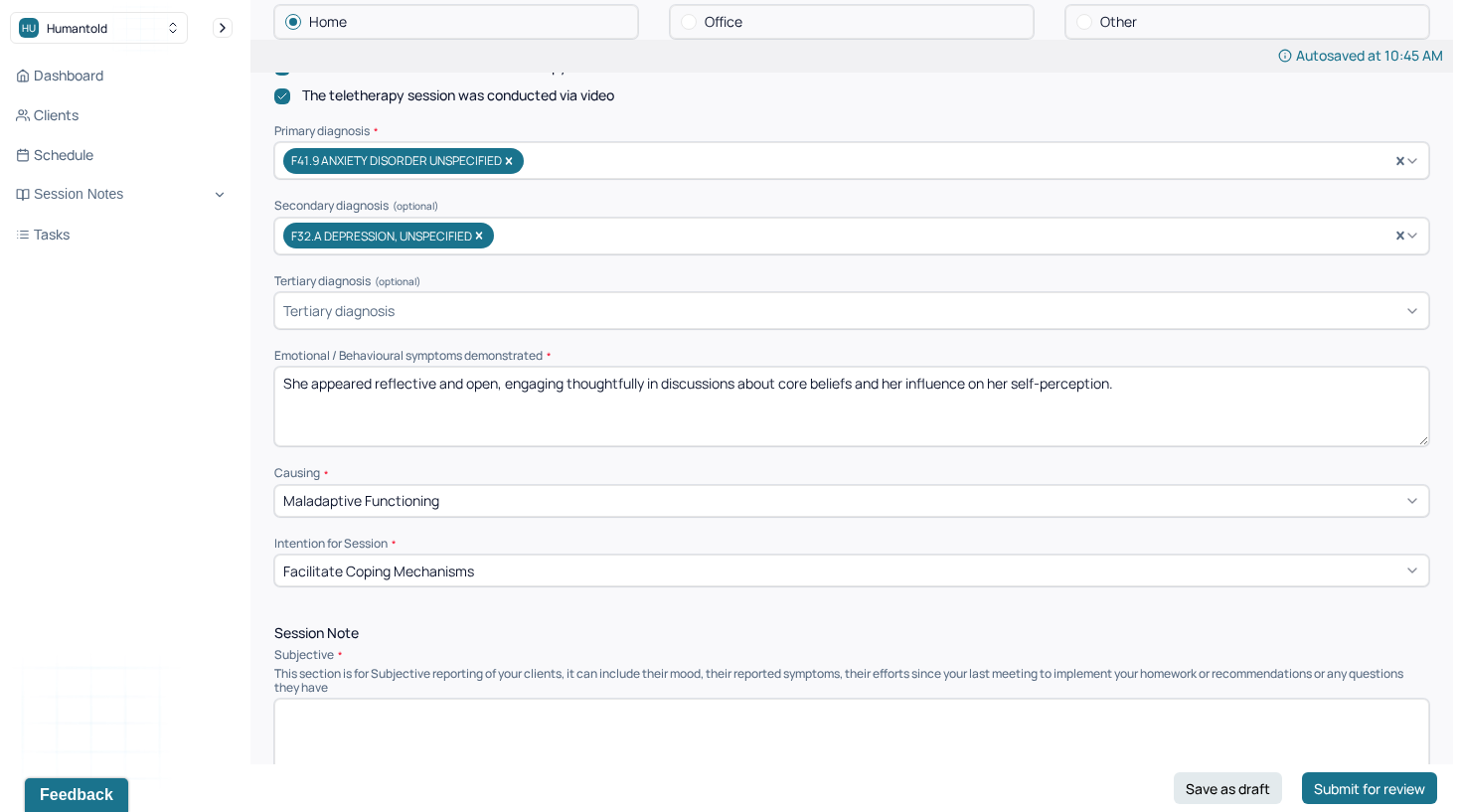 click on "She appeared reflective and open, engaging thoughtfully in discussions about core beliefs and her influence on her self-perception." at bounding box center [852, 406] 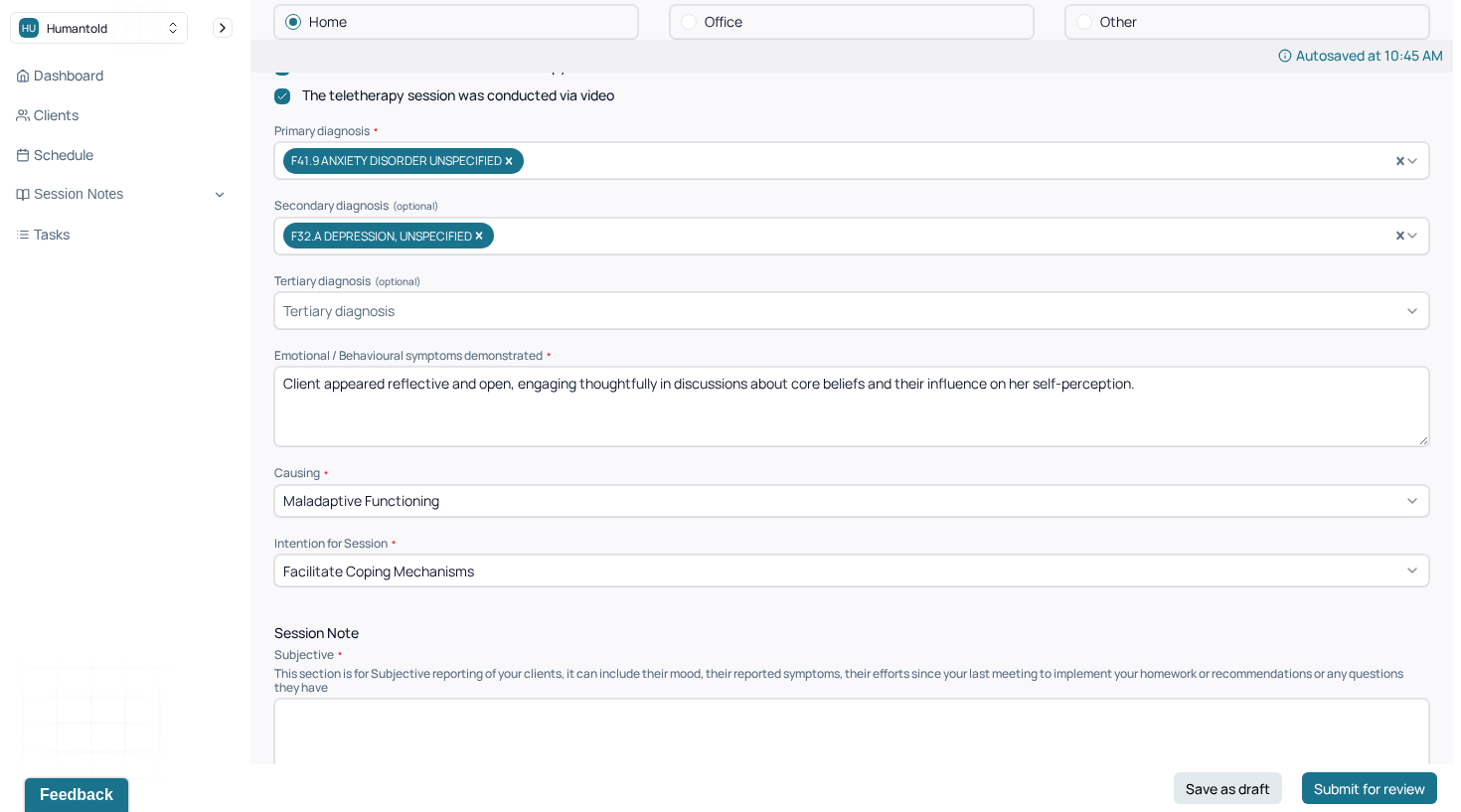 type on "Client appeared reflective and open, engaging thoughtfully in discussions about core beliefs and their influence on her self-perception." 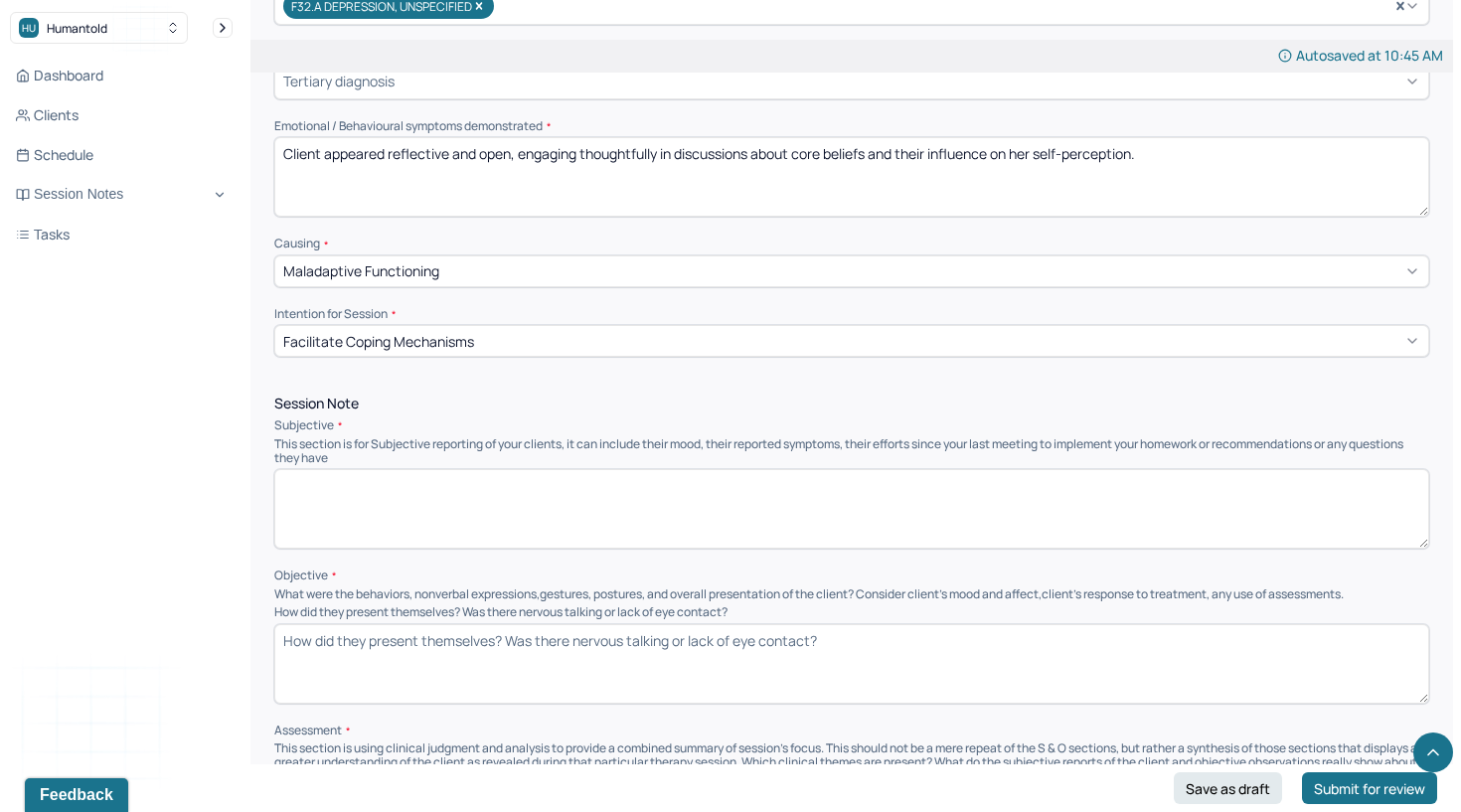 scroll, scrollTop: 849, scrollLeft: 0, axis: vertical 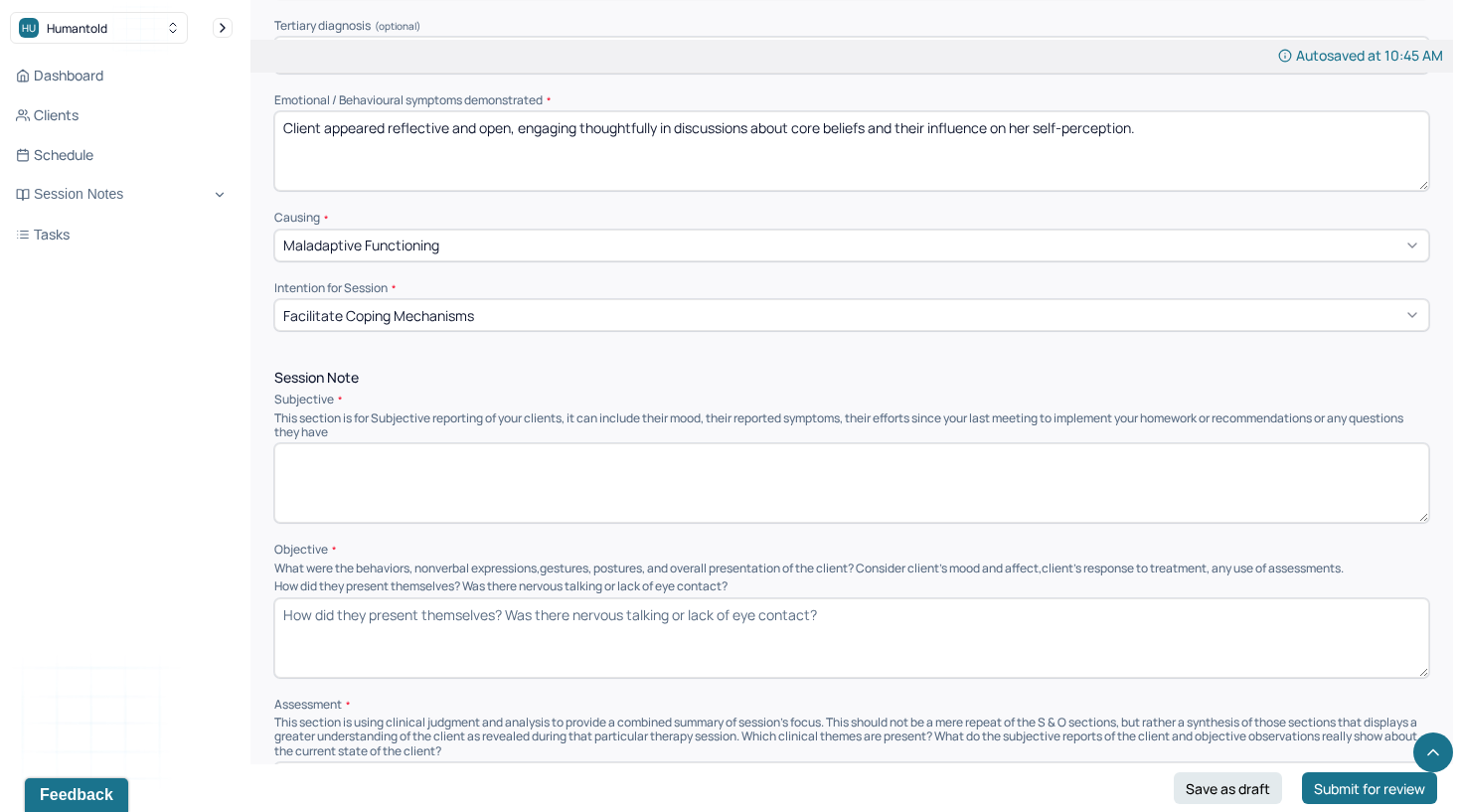 paste on "Client explored her thoughts and emotions related to core beliefs and self-perception. She reflected on a conversation with her partner regarding identifying as ambitious, sharing that she does not view herself as ambitious due to her chosen career path. Client also discussed her experiences with childhood abuse, noting that while she is aware of what occurred, she does not identify with the term "abuse." She expressed ongoing difficulty with sleep onset and middle-of-the-night waking but denied other anxiety symptoms, including irritability. Client questioned whether insomnia could be a side effect of her medication and was encouraged to discuss this with her prescribing provider." 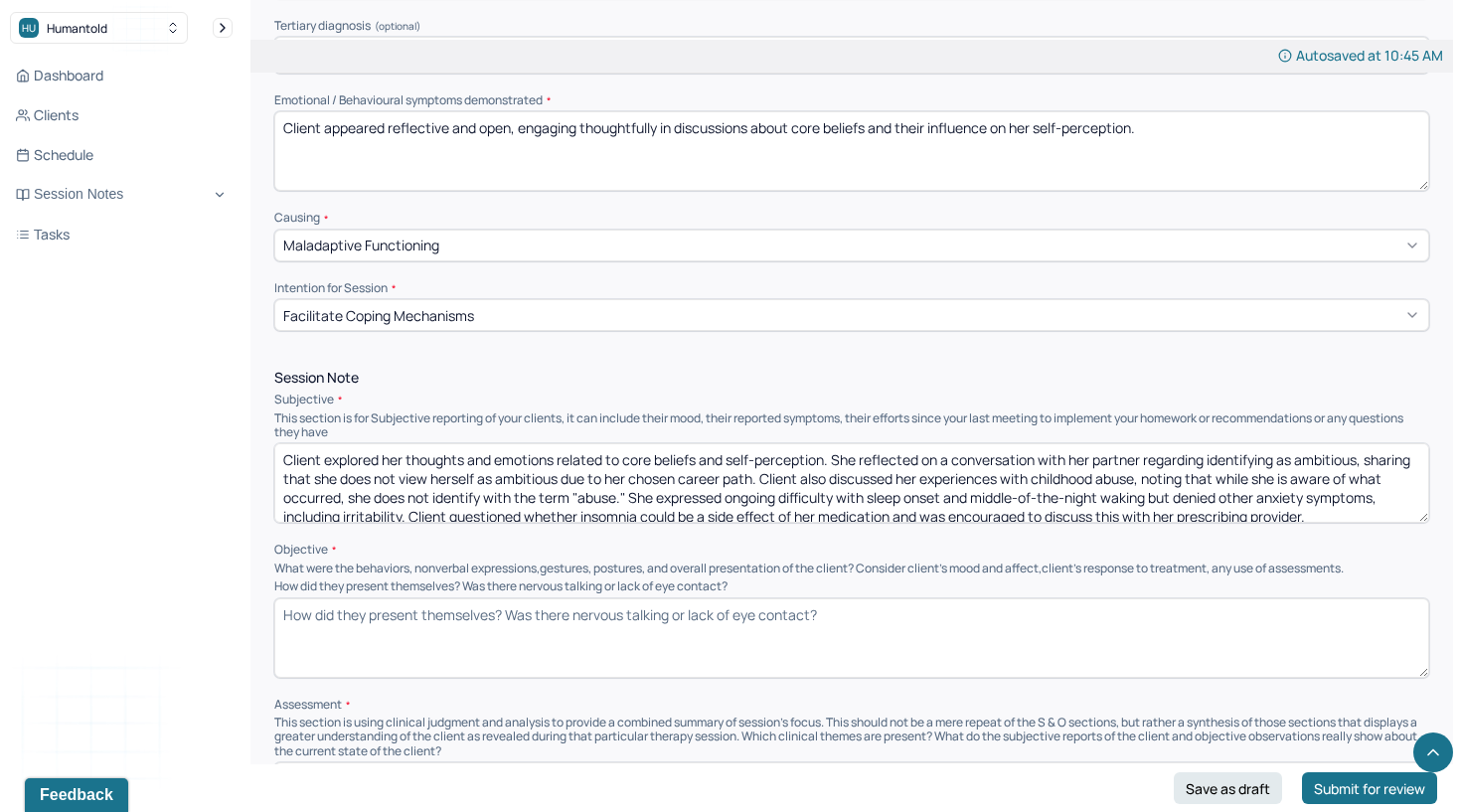 scroll, scrollTop: 4, scrollLeft: 0, axis: vertical 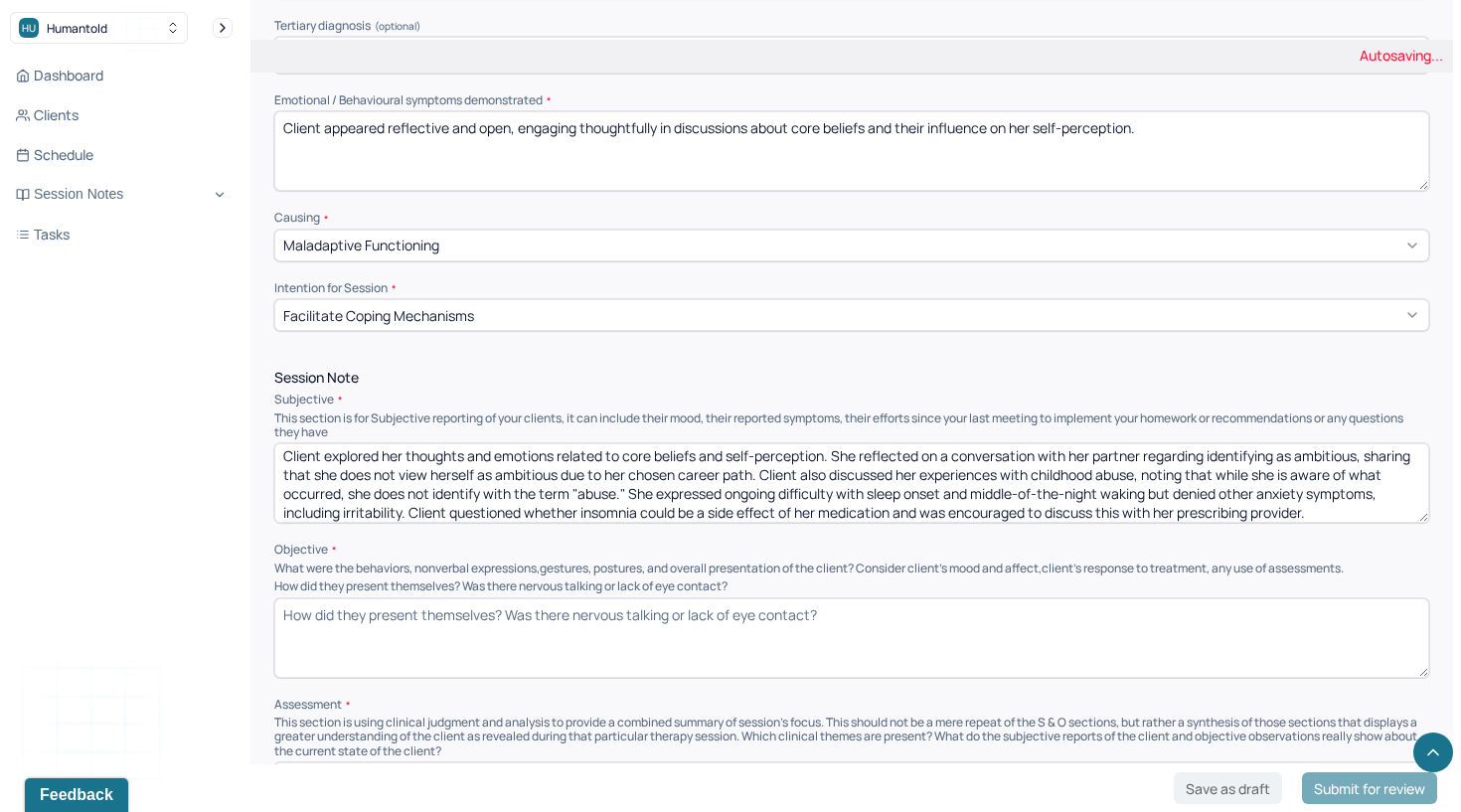 click on "Client explored her thoughts and emotions related to core beliefs and self-perception. She reflected on a conversation with her partner regarding identifying as ambitious, sharing that she does not view herself as ambitious due to her chosen career path. Client also discussed her experiences with childhood abuse, noting that while she is aware of what occurred, she does not identify with the term "abuse." She expressed ongoing difficulty with sleep onset and middle-of-the-night waking but denied other anxiety symptoms, including irritability. Client questioned whether insomnia could be a side effect of her medication and was encouraged to discuss this with her prescribing provider." at bounding box center (852, 483) 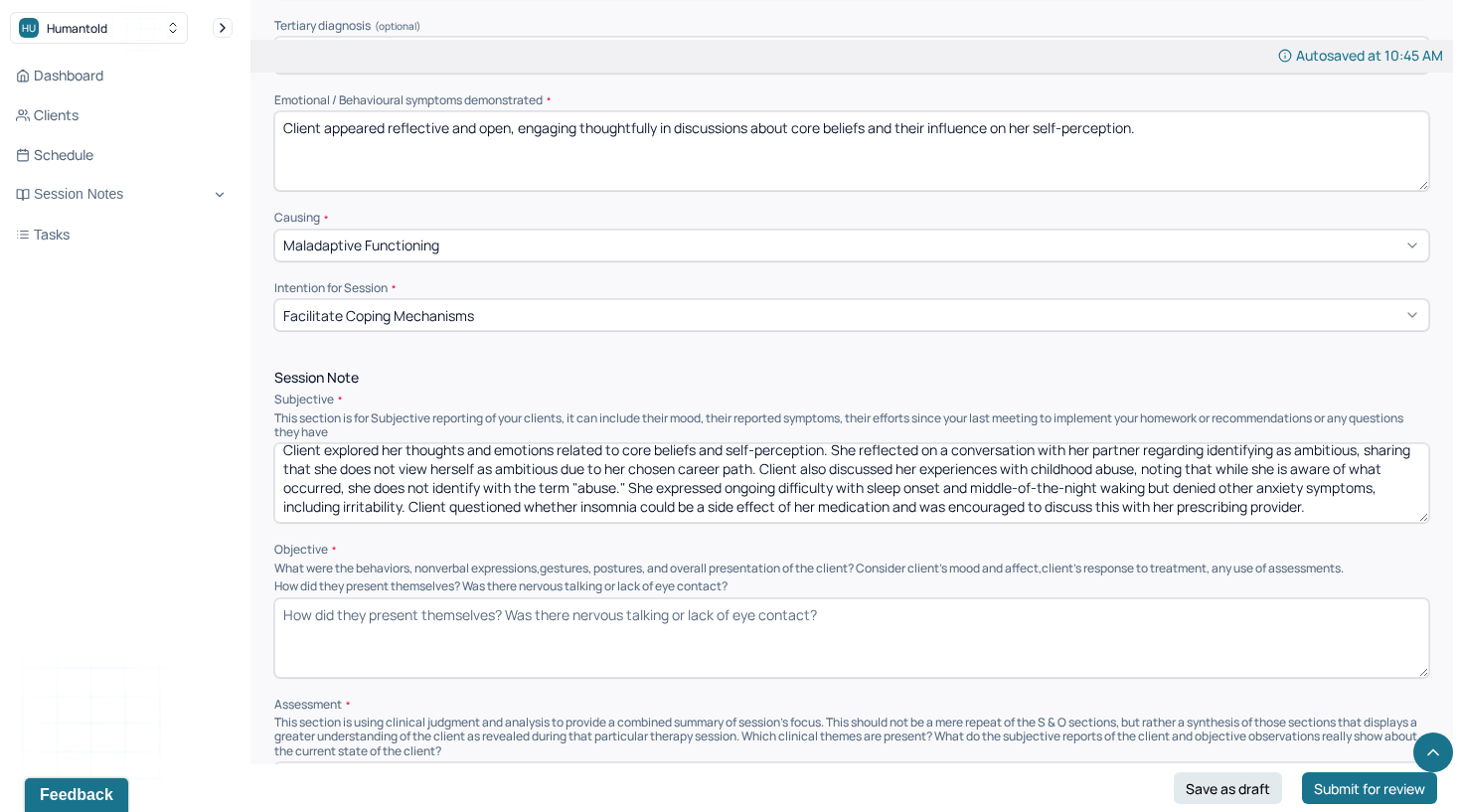 scroll, scrollTop: 9, scrollLeft: 0, axis: vertical 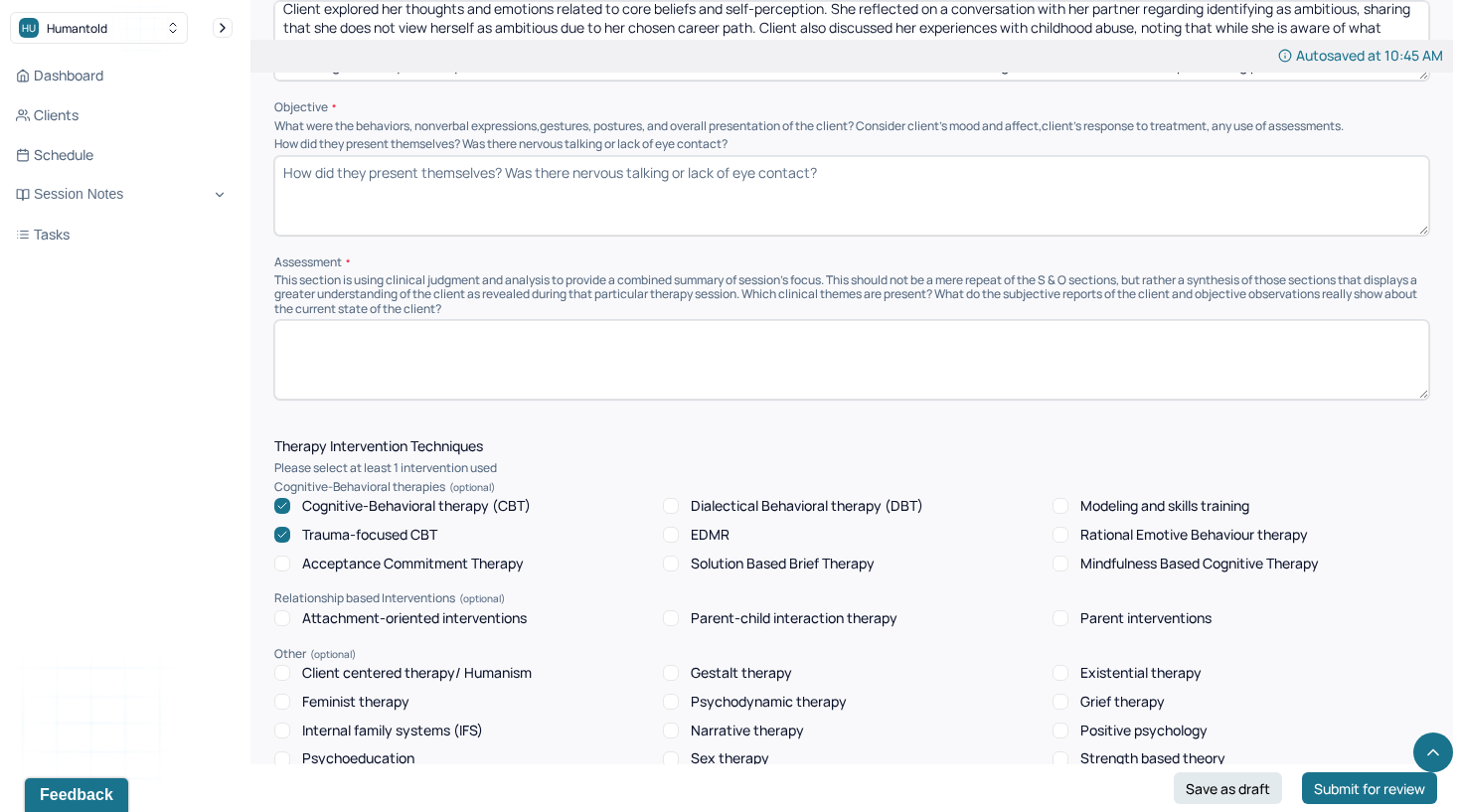 type on "Client explored her thoughts and emotions related to core beliefs and self-perception. She reflected on a conversation with her partner regarding identifying as ambitious, sharing that she does not view herself as ambitious due to her chosen career path. Client also discussed her experiences with childhood abuse, noting that while she is aware of what occurred, she does not identify with the term "abuse." She expressed ongoing difficulty with sleep onset and middle-of-the-night waking but denied other anxiety symptoms, including irritability. Client questioned whether insomnia could be a side effect of her medication and was encouraged to discuss this with her prescribing provider." 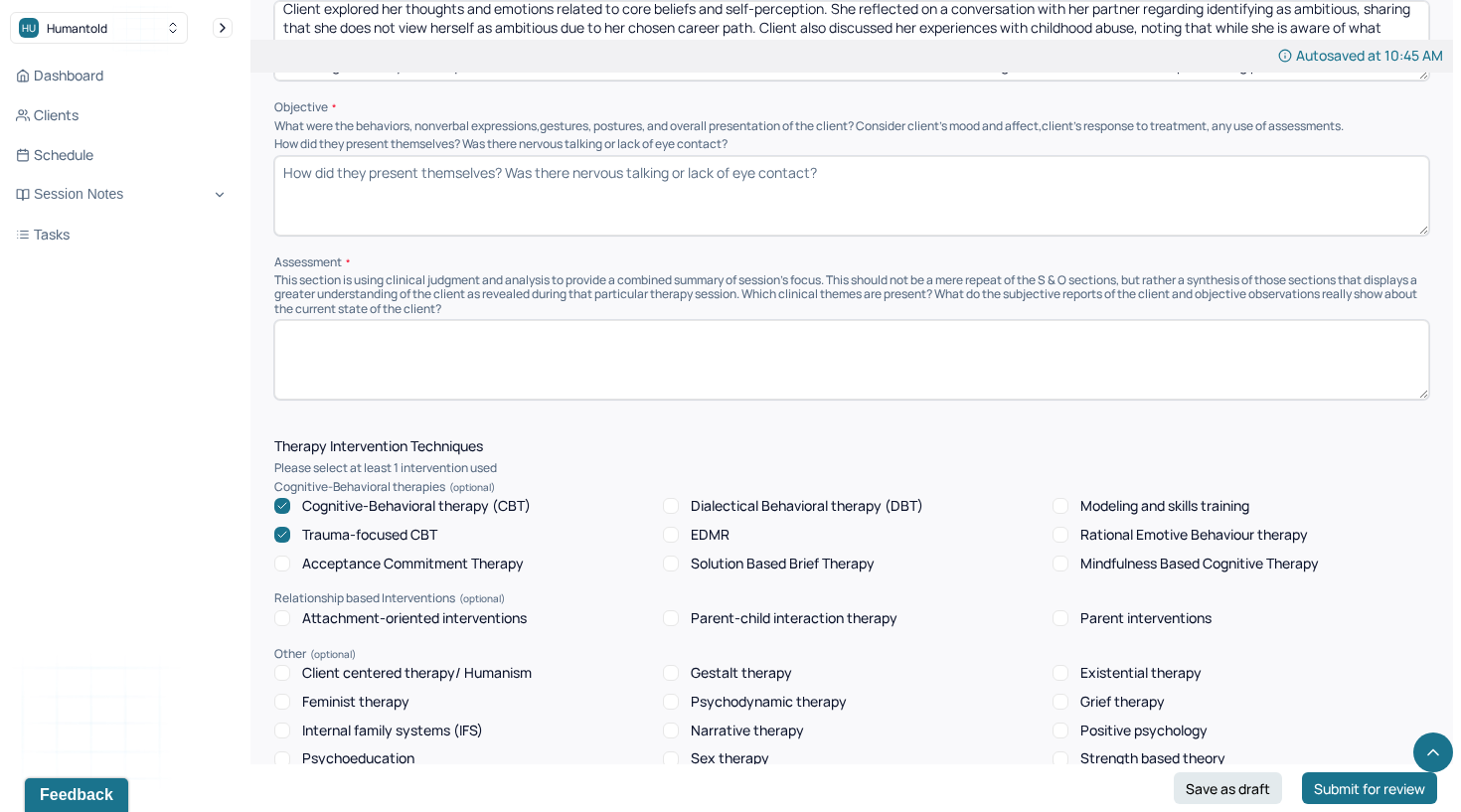 paste on "Client presented as thoughtful and engaged, with mood and affect congruent to topics discussed. She demonstrated insight into her internal belief system and openness to exploring difficult topics, including past trauma and self-perception." 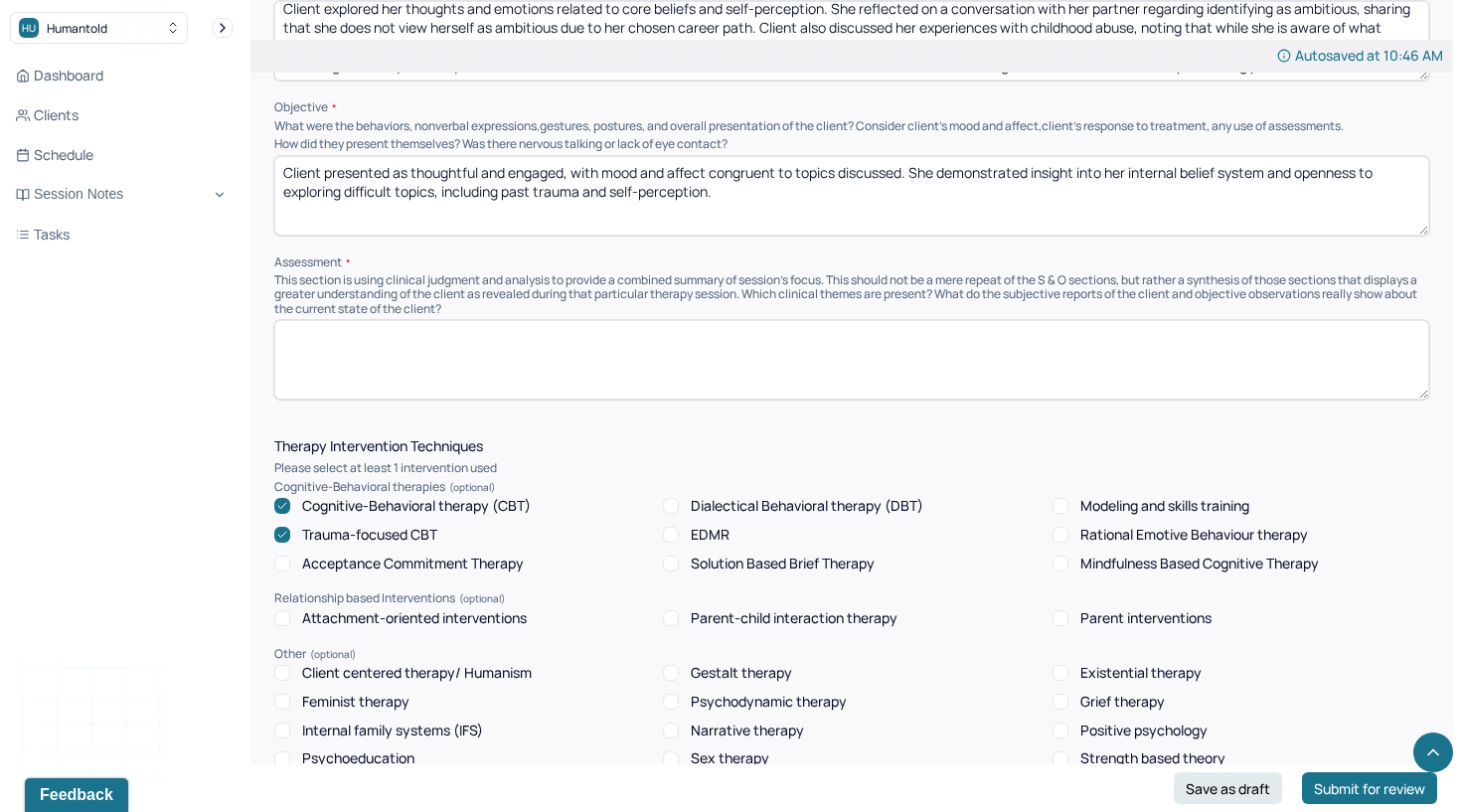 click on "Client presented as thoughtful and engaged, with mood and affect congruent to topics discussed. She demonstrated insight into her internal belief system and openness to exploring difficult topics, including past trauma and self-perception." at bounding box center [852, 196] 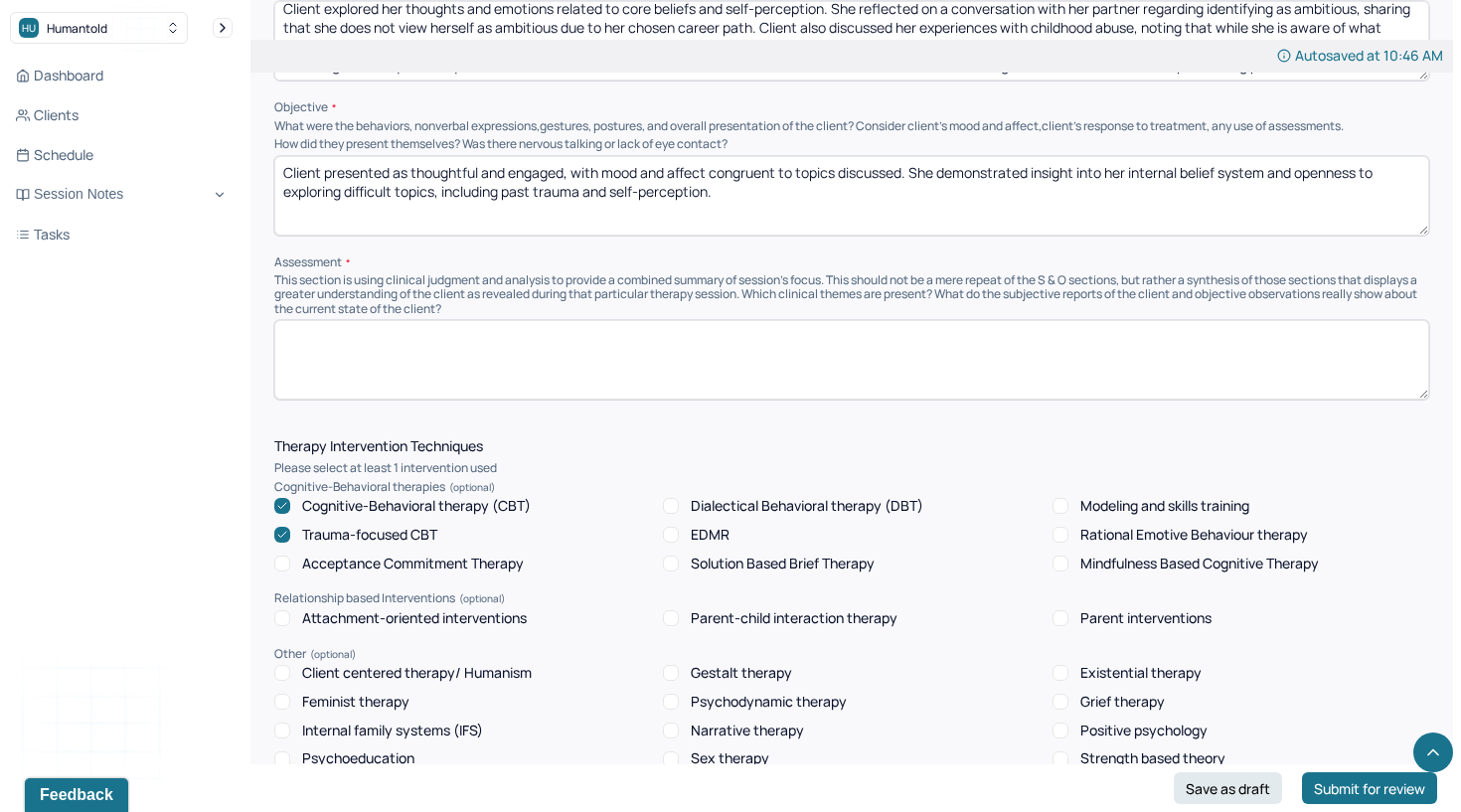 paste on "Client continues to experience challenges with core beliefs related to self-worth, including feelings of being undeserving or not doing enough. Sleep disturbances persist, potentially influenced by medication or underlying stress. Despite these challenges, client is actively engaged in self-exploration and demonstrates motivation to work on understanding and reshaping maladaptive beliefs." 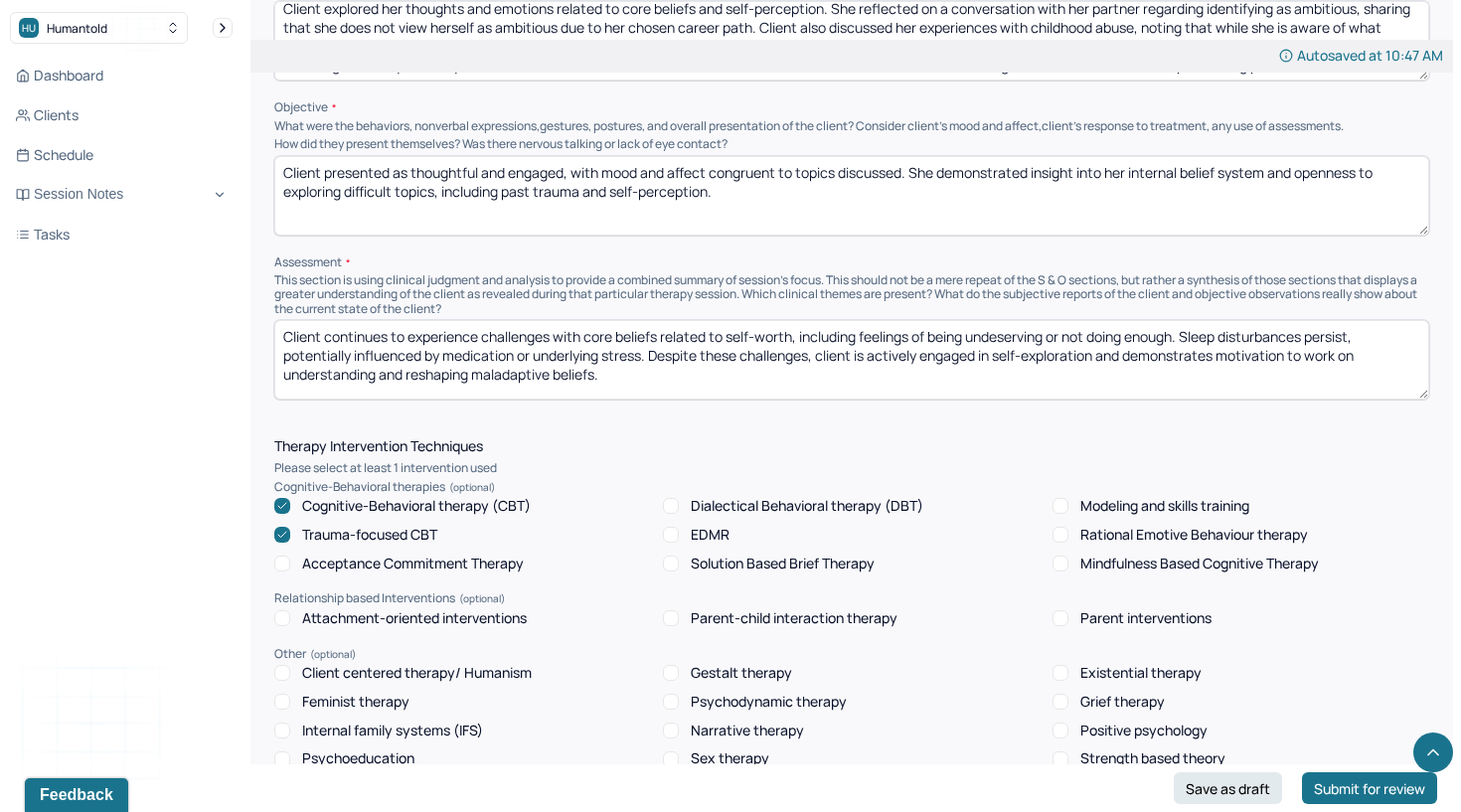 click on "Client continues to experience challenges with core beliefs related to self-worth, including feelings of being undeserving or not doing enough. Sleep disturbances persist, potentially influenced by medication or underlying stress. Despite these challenges, client is actively engaged in self-exploration and demonstrates motivation to work on understanding and reshaping maladaptive beliefs." at bounding box center [852, 360] 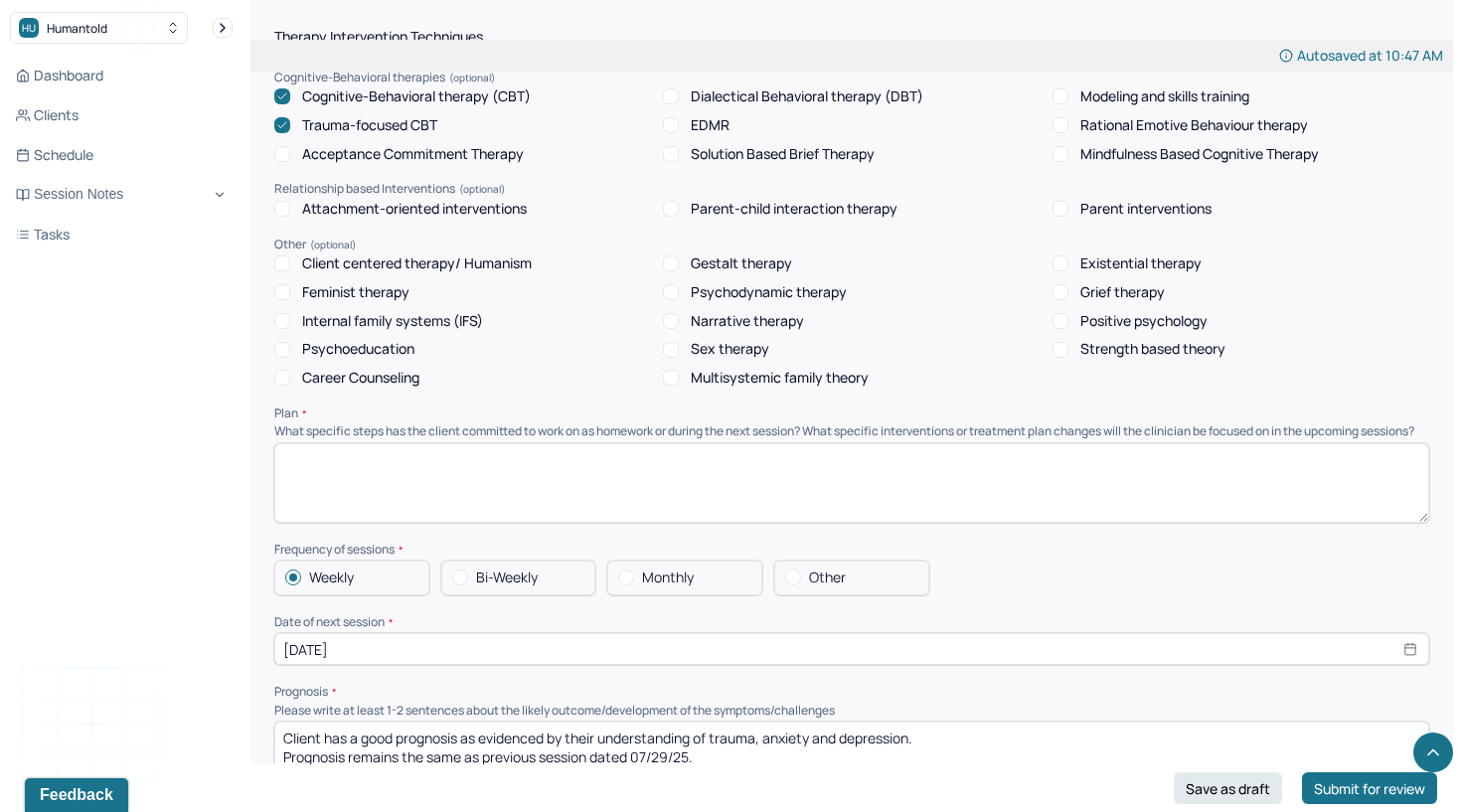 scroll, scrollTop: 1764, scrollLeft: 0, axis: vertical 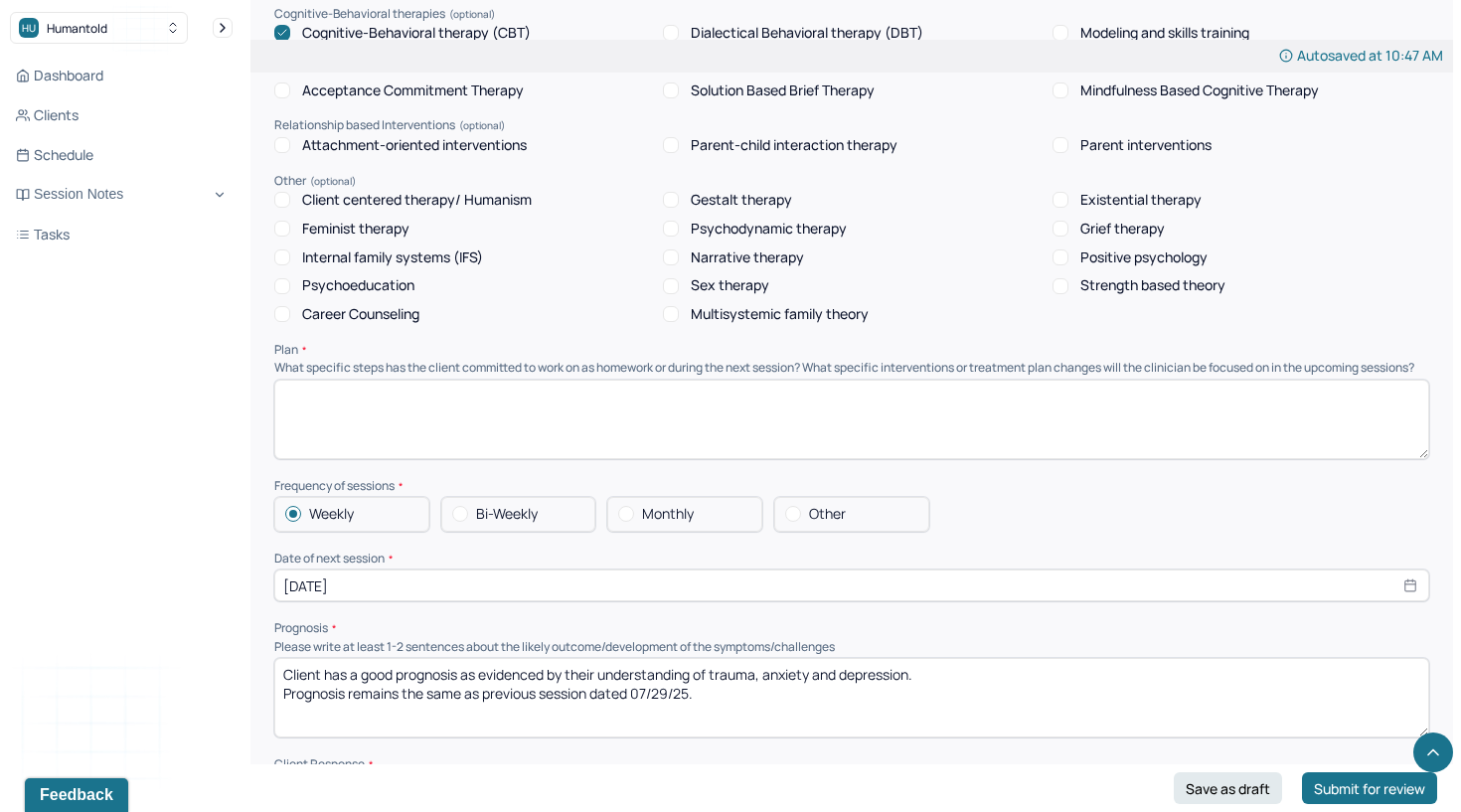 type on "Client continues to experience challenges with core beliefs related to self-worth, including feelings of being undeserving or not doing enough. Sleep disturbances persist, potentially influenced by medication or underlying stress. Despite these challenges, client is actively engaged in self-exploration and demonstrates motivation to work on understanding and reshaping maladaptive beliefs." 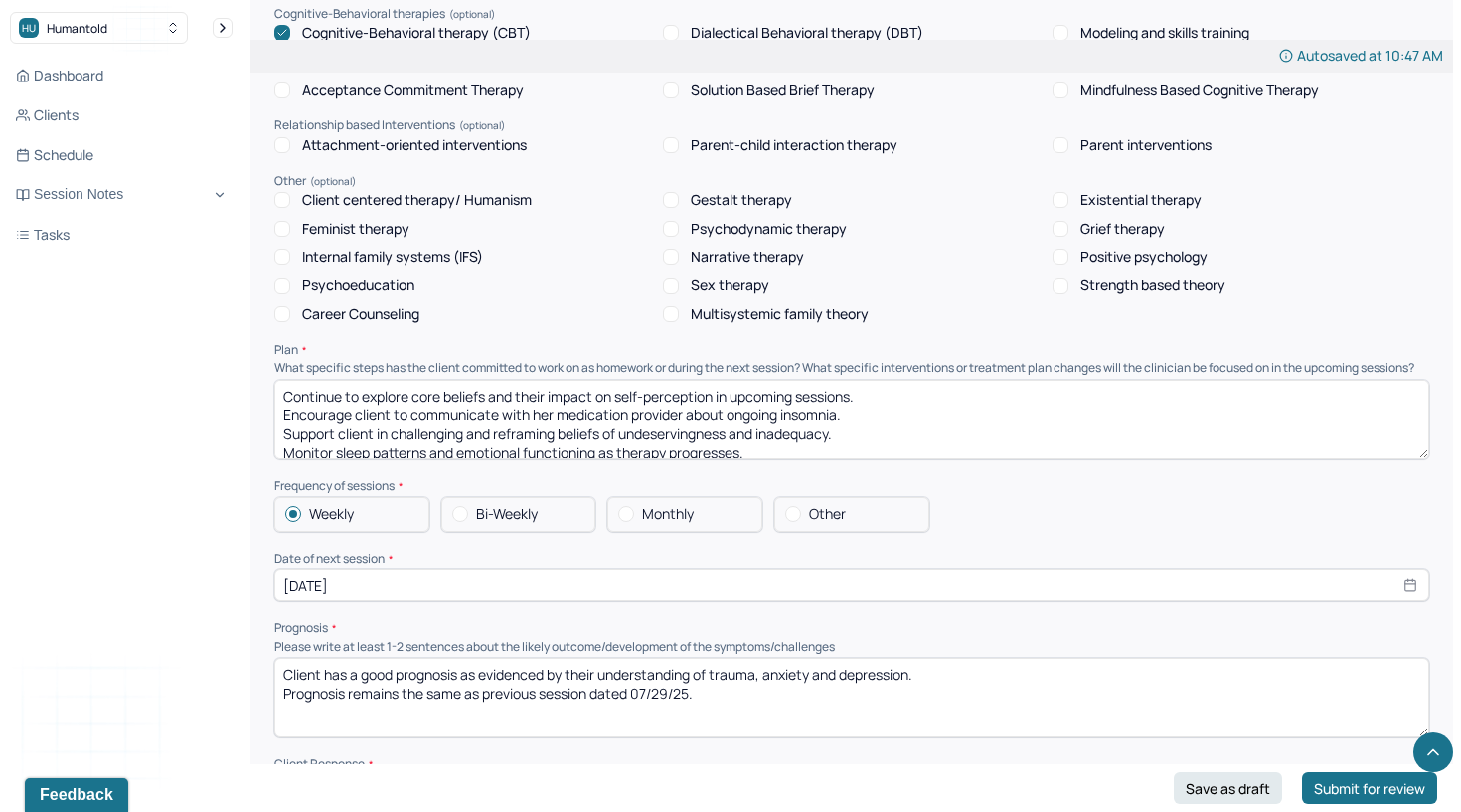 scroll, scrollTop: 4, scrollLeft: 0, axis: vertical 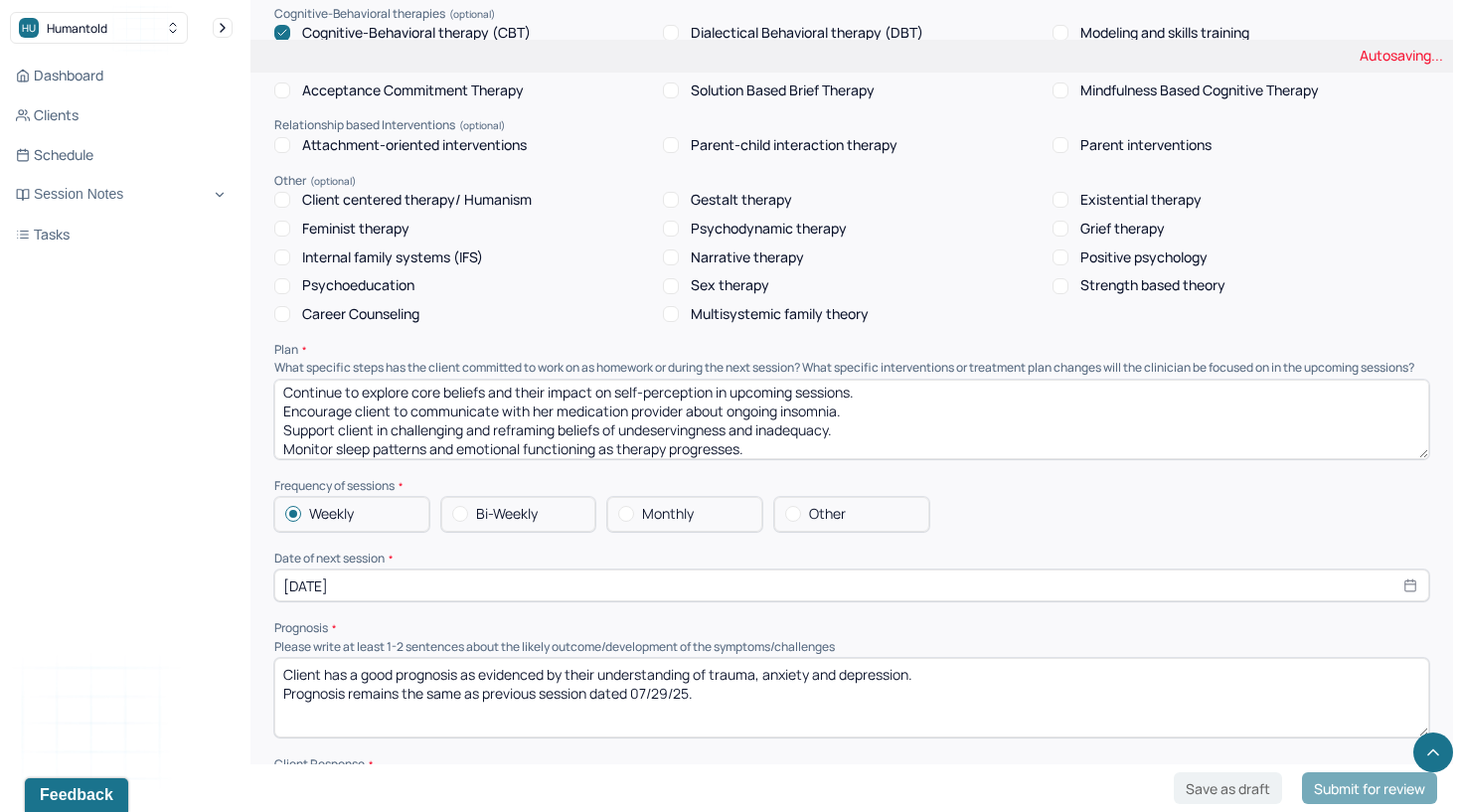 click on "Continue to explore core beliefs and their impact on self-perception in upcoming sessions.
Encourage client to communicate with her medication provider about ongoing insomnia.
Support client in challenging and reframing beliefs of undeservingness and inadequacy.
Monitor sleep patterns and emotional functioning as therapy progresses." at bounding box center [852, 419] 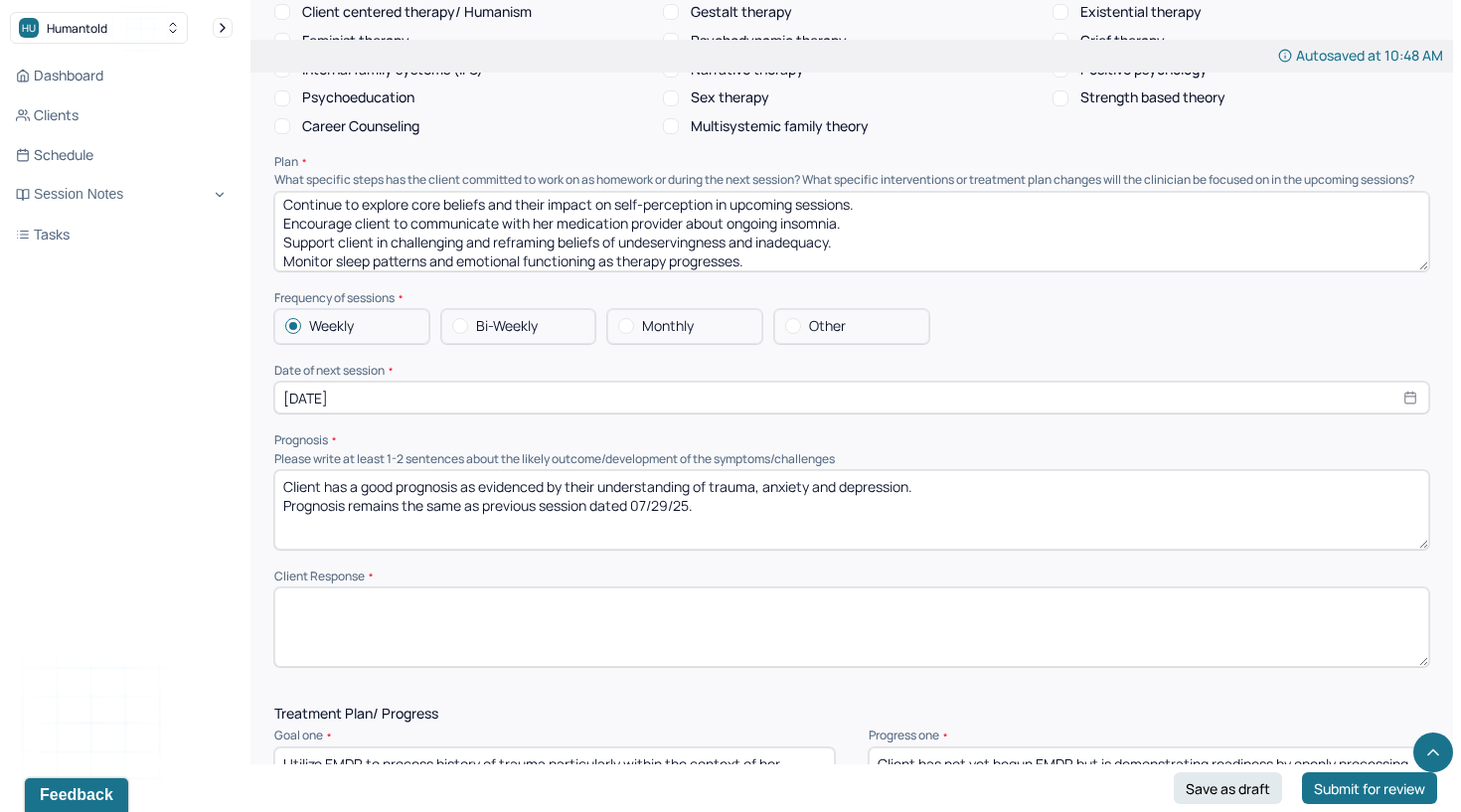 scroll, scrollTop: 1960, scrollLeft: 0, axis: vertical 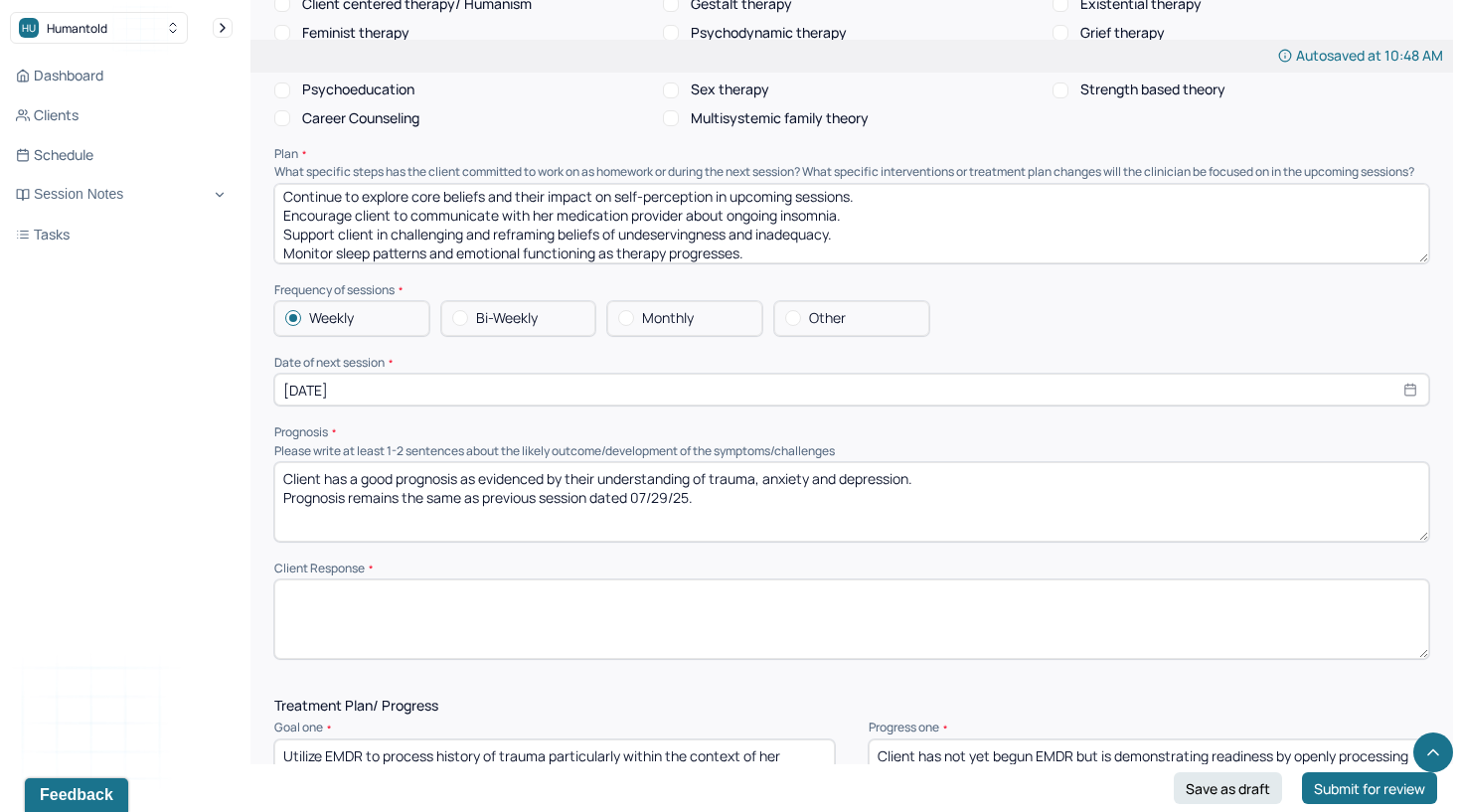 type on "Continue to explore core beliefs and their impact on self-perception in upcoming sessions.
Encourage client to communicate with her medication provider about ongoing insomnia.
Support client in challenging and reframing beliefs of undeservingness and inadequacy.
Monitor sleep patterns and emotional functioning as therapy progresses." 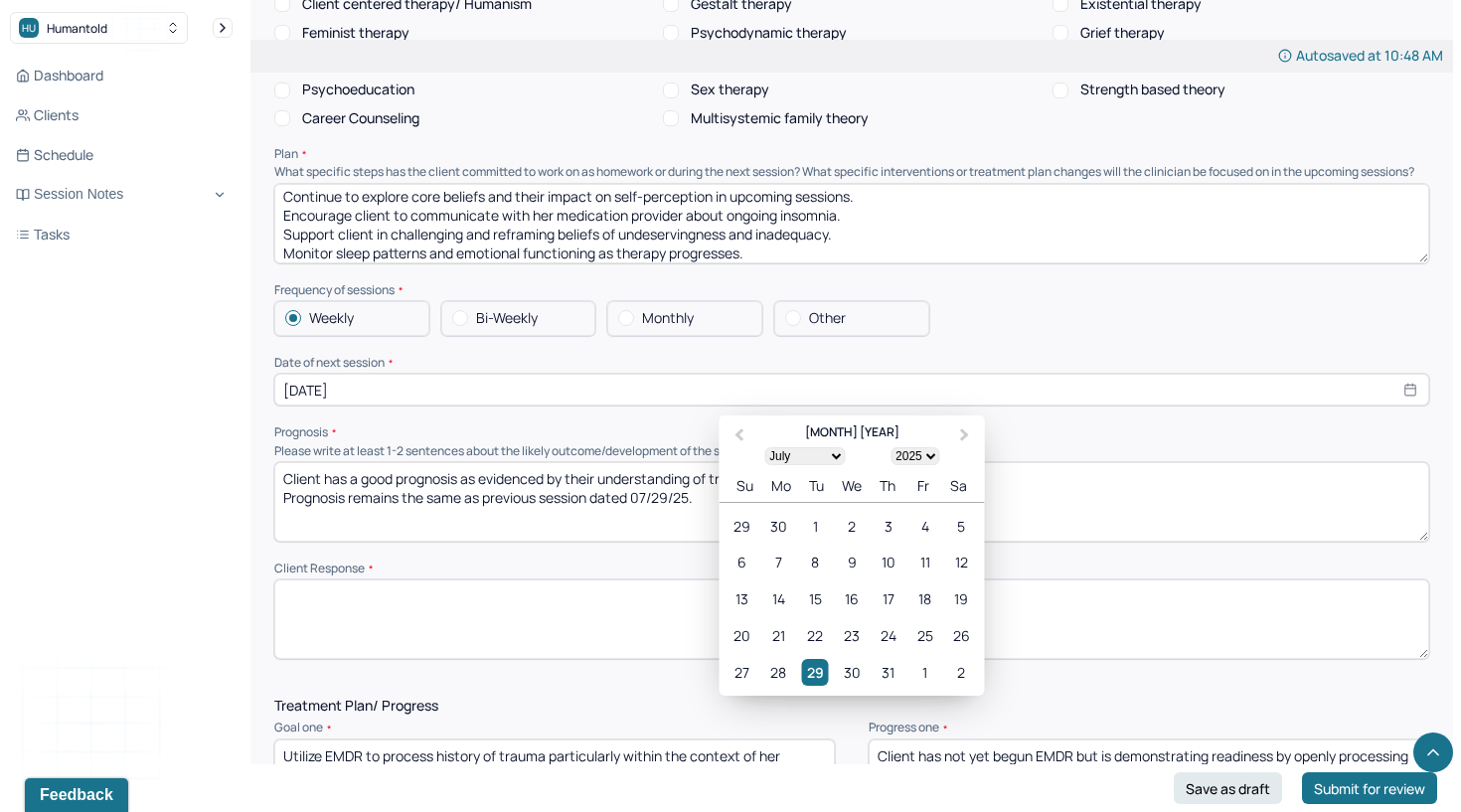 click on "[DATE]" at bounding box center [852, 390] 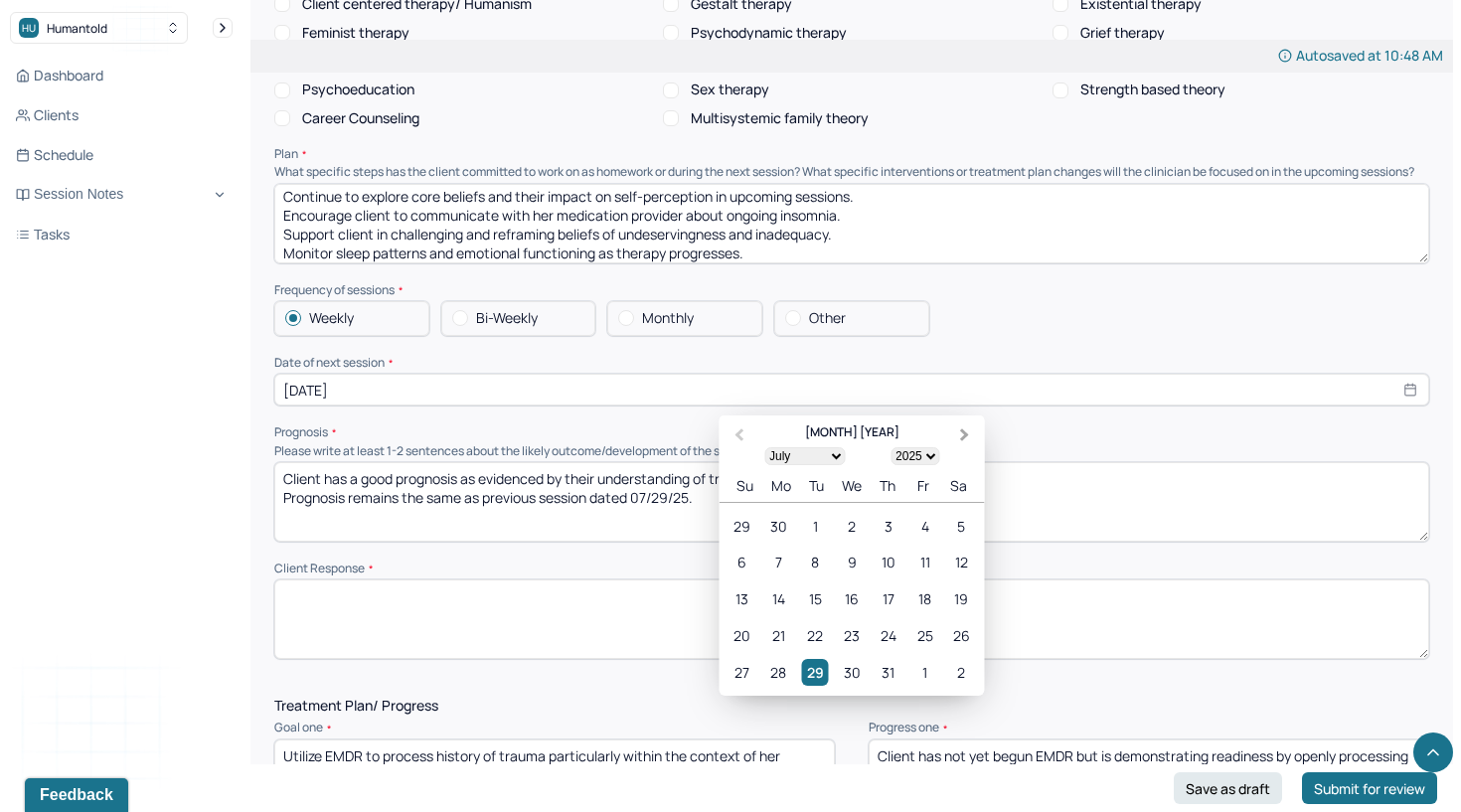 click on "Next Month" at bounding box center (965, 435) 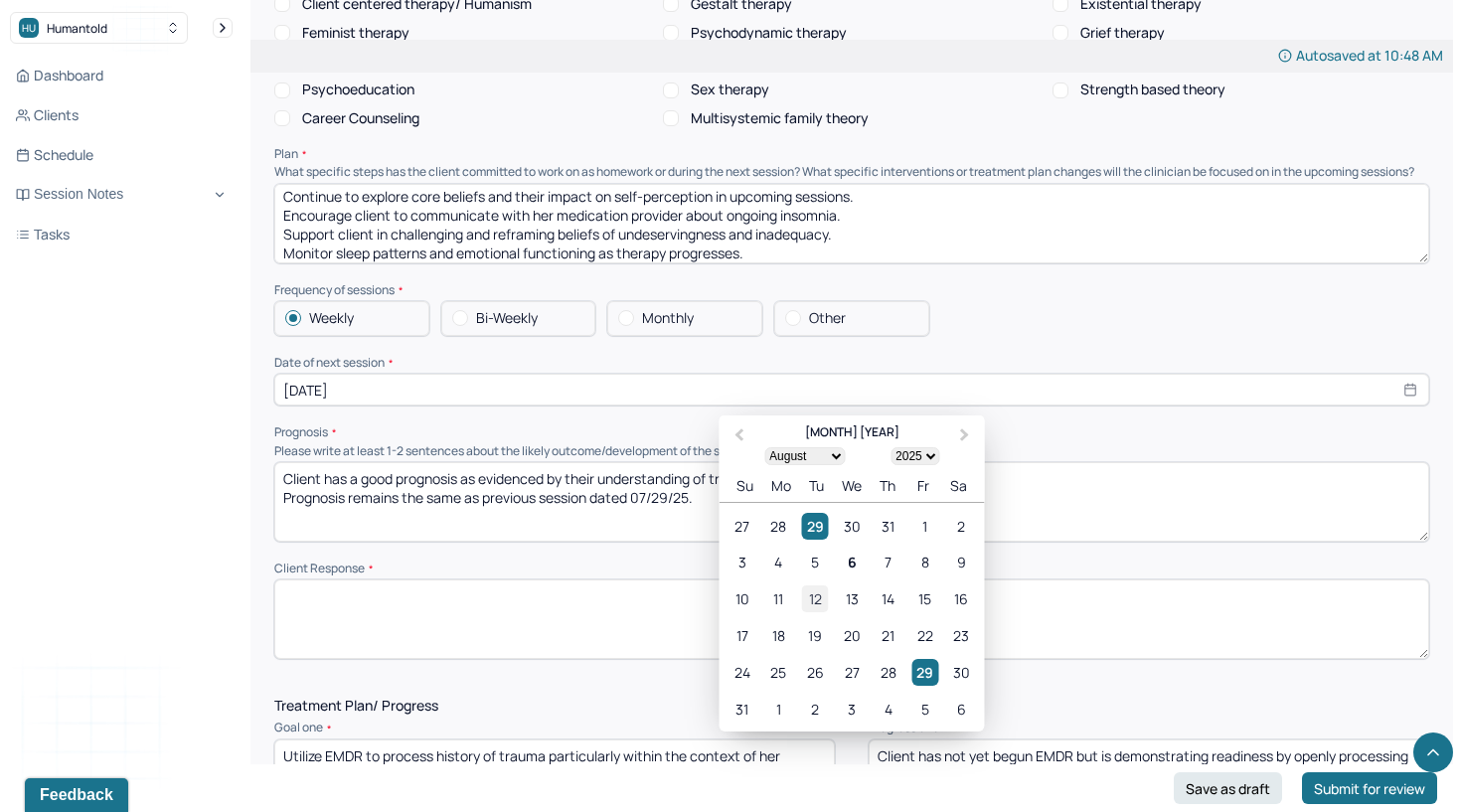 click on "12" at bounding box center [815, 599] 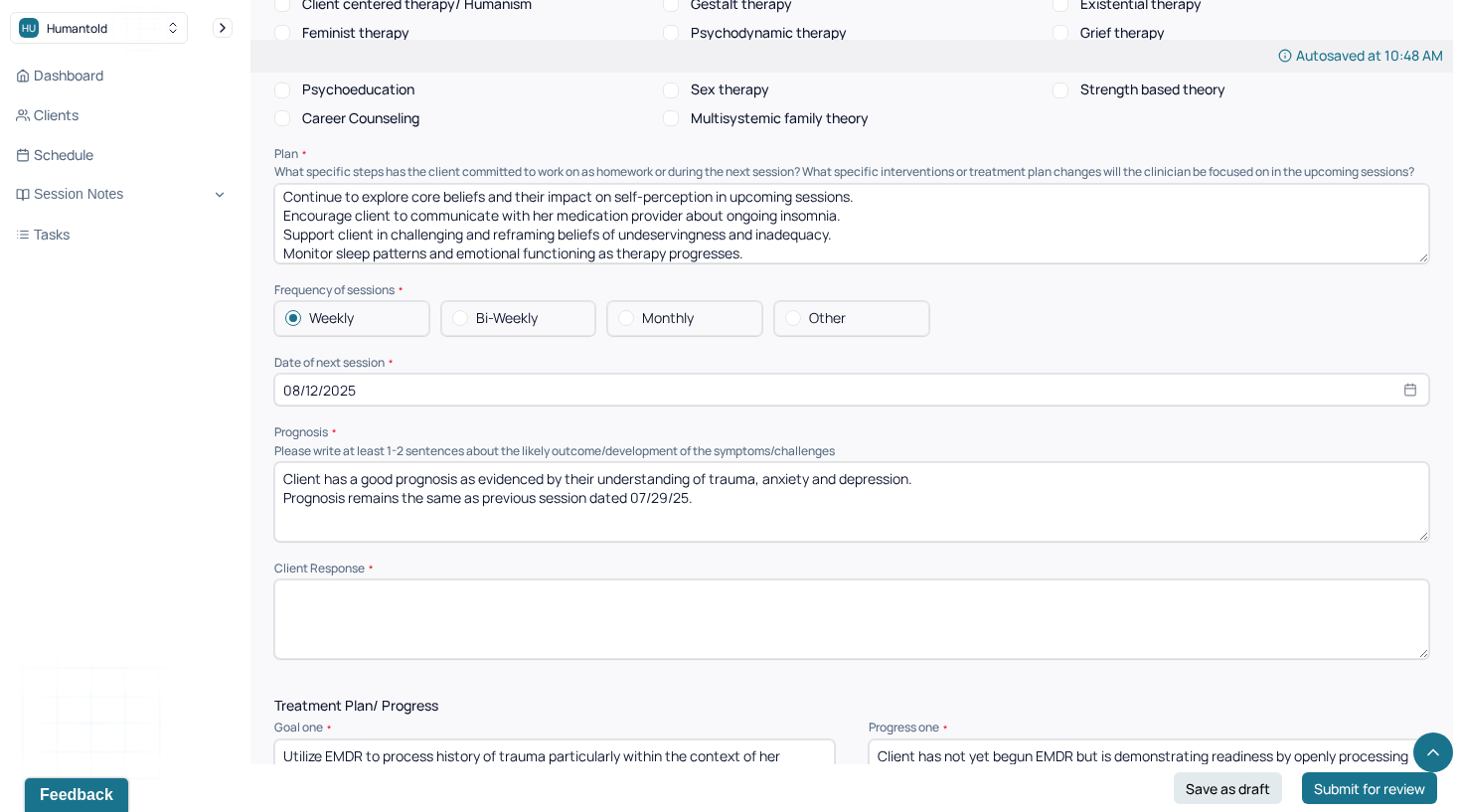 click at bounding box center [852, 619] 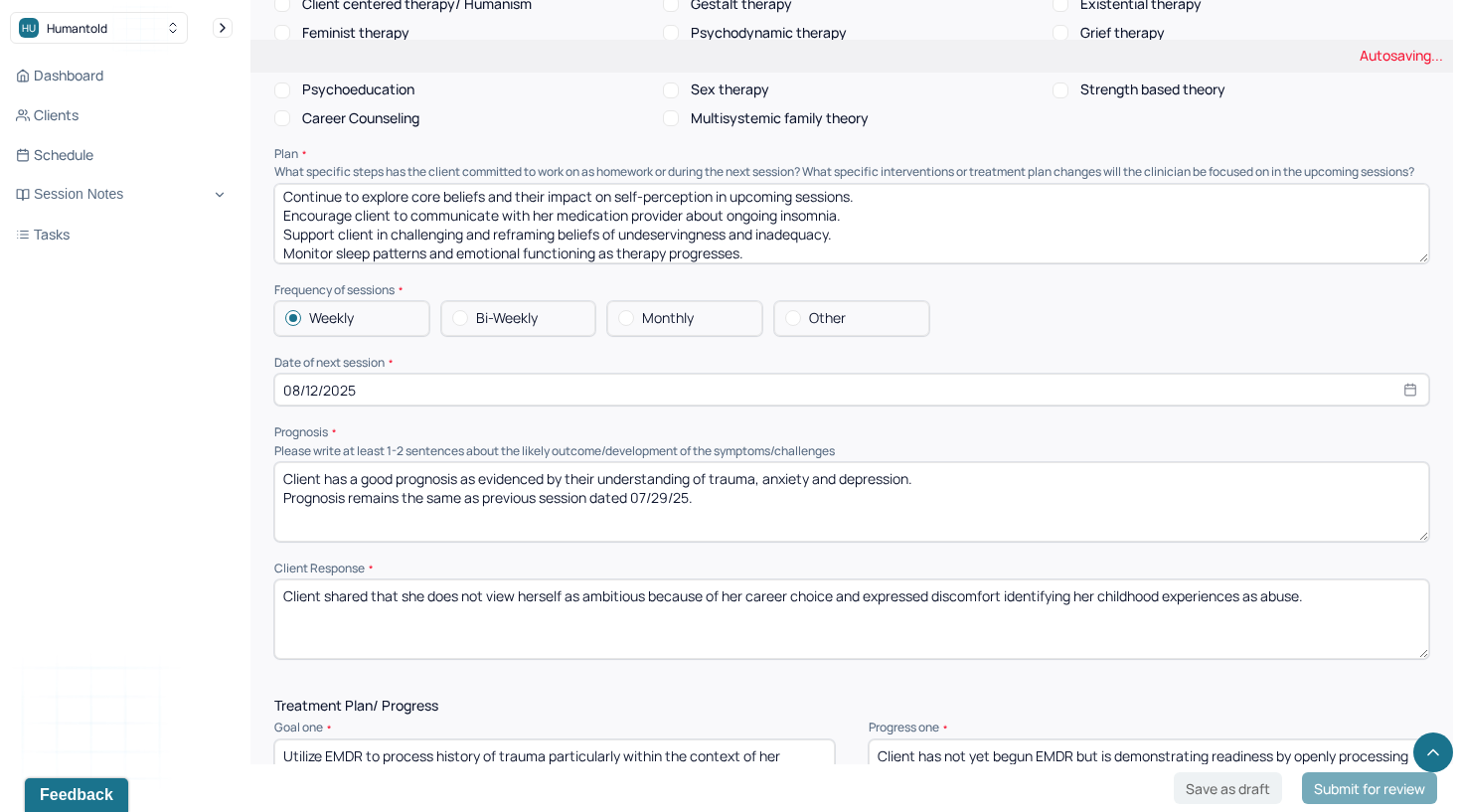 type on "Client shared that she does not view herself as ambitious because of her career choice and expressed discomfort identifying her childhood experiences as abuse." 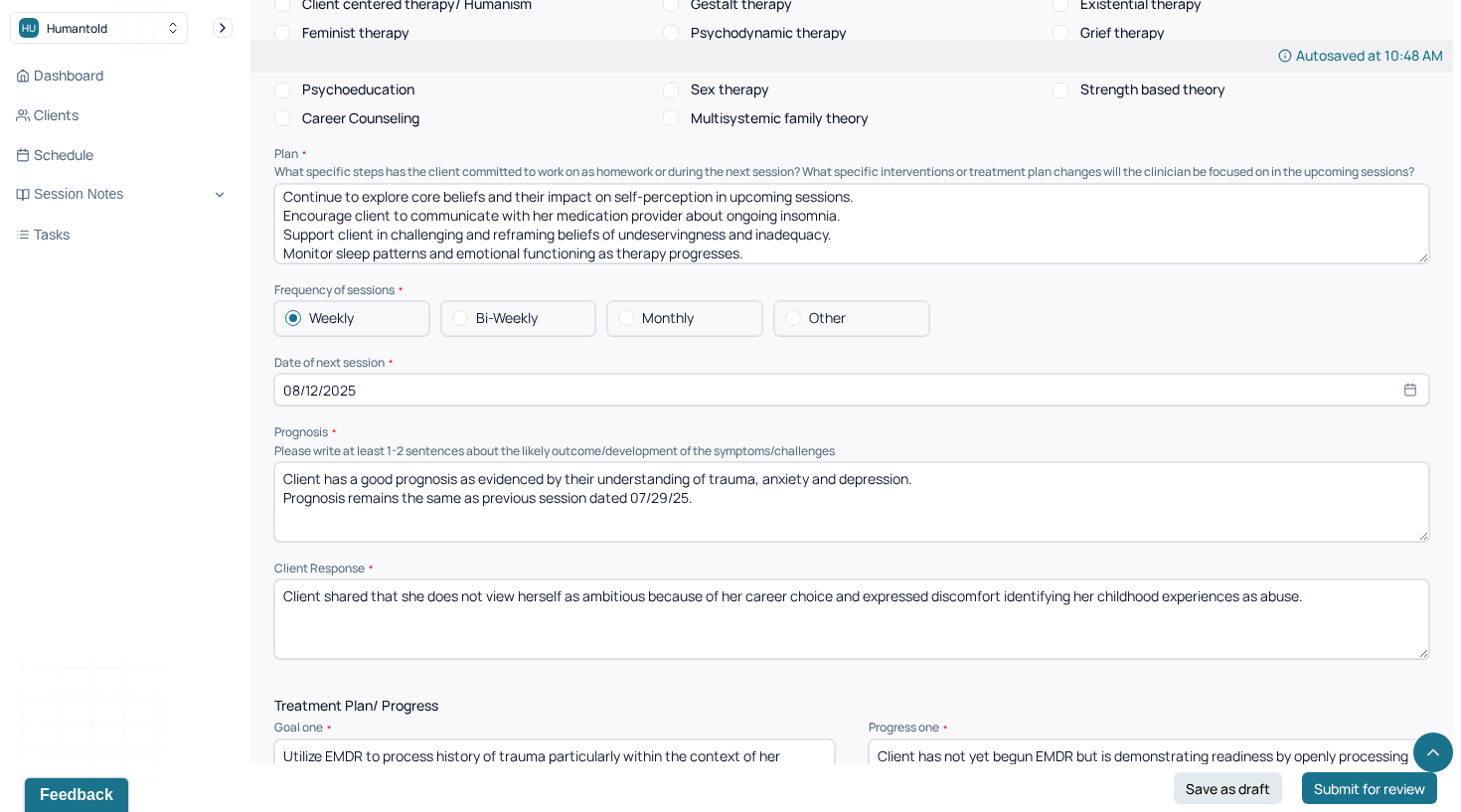 click on "Client shared that she does not view herself as ambitious because of her career choice and expressed discomfort identifying her childhood experiences as abuse." at bounding box center [852, 619] 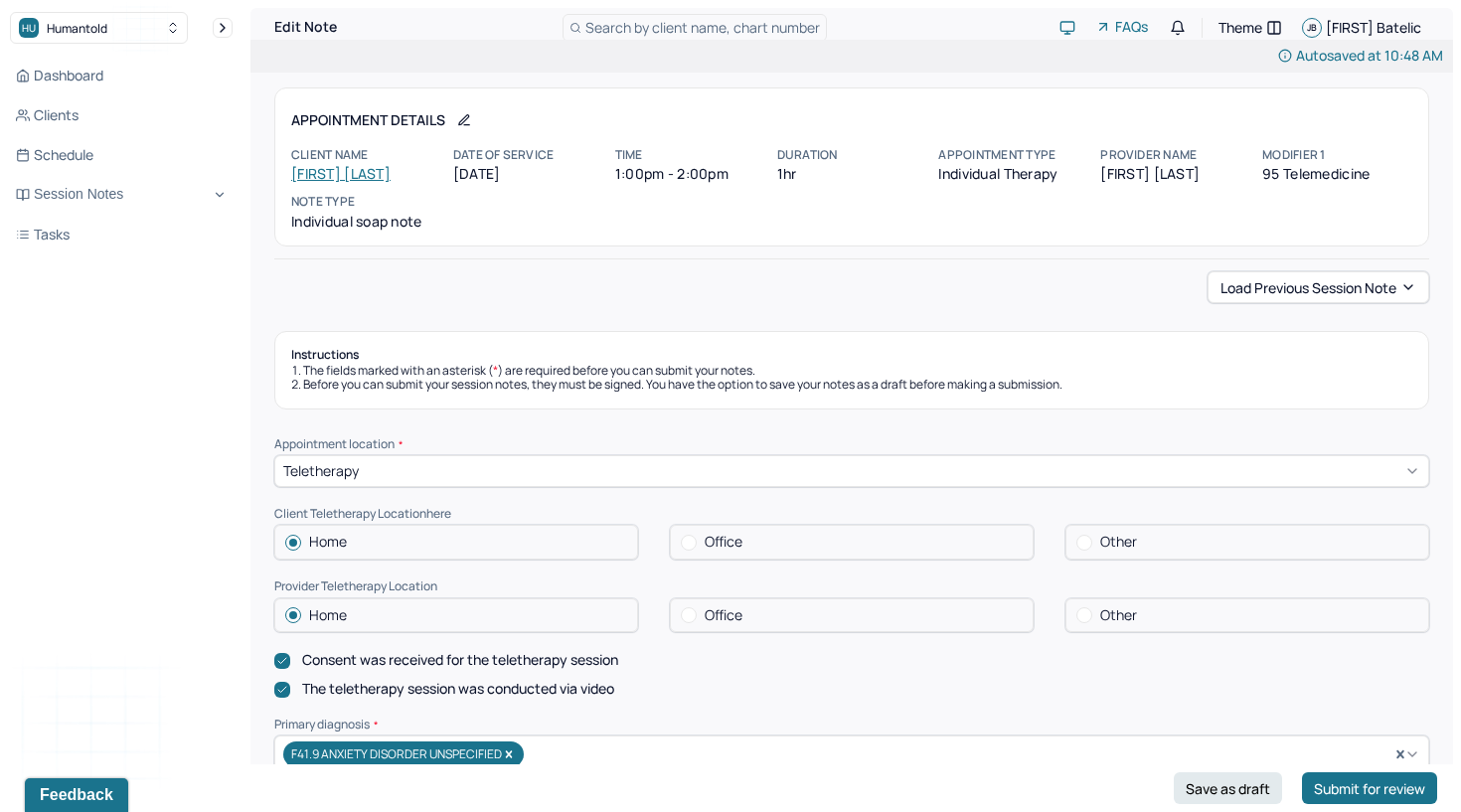 scroll, scrollTop: 0, scrollLeft: 0, axis: both 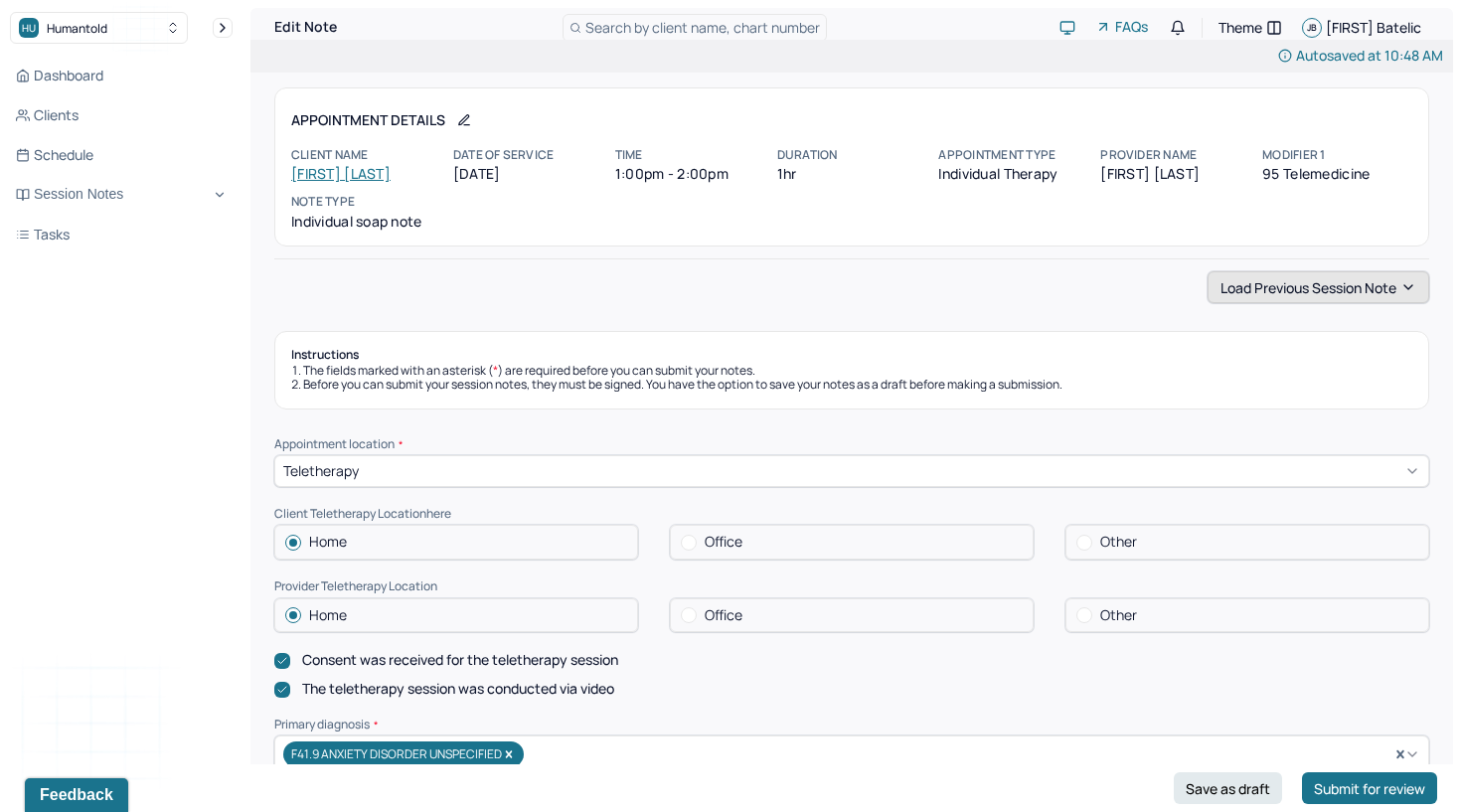 click on "Load previous session note" at bounding box center (1318, 287) 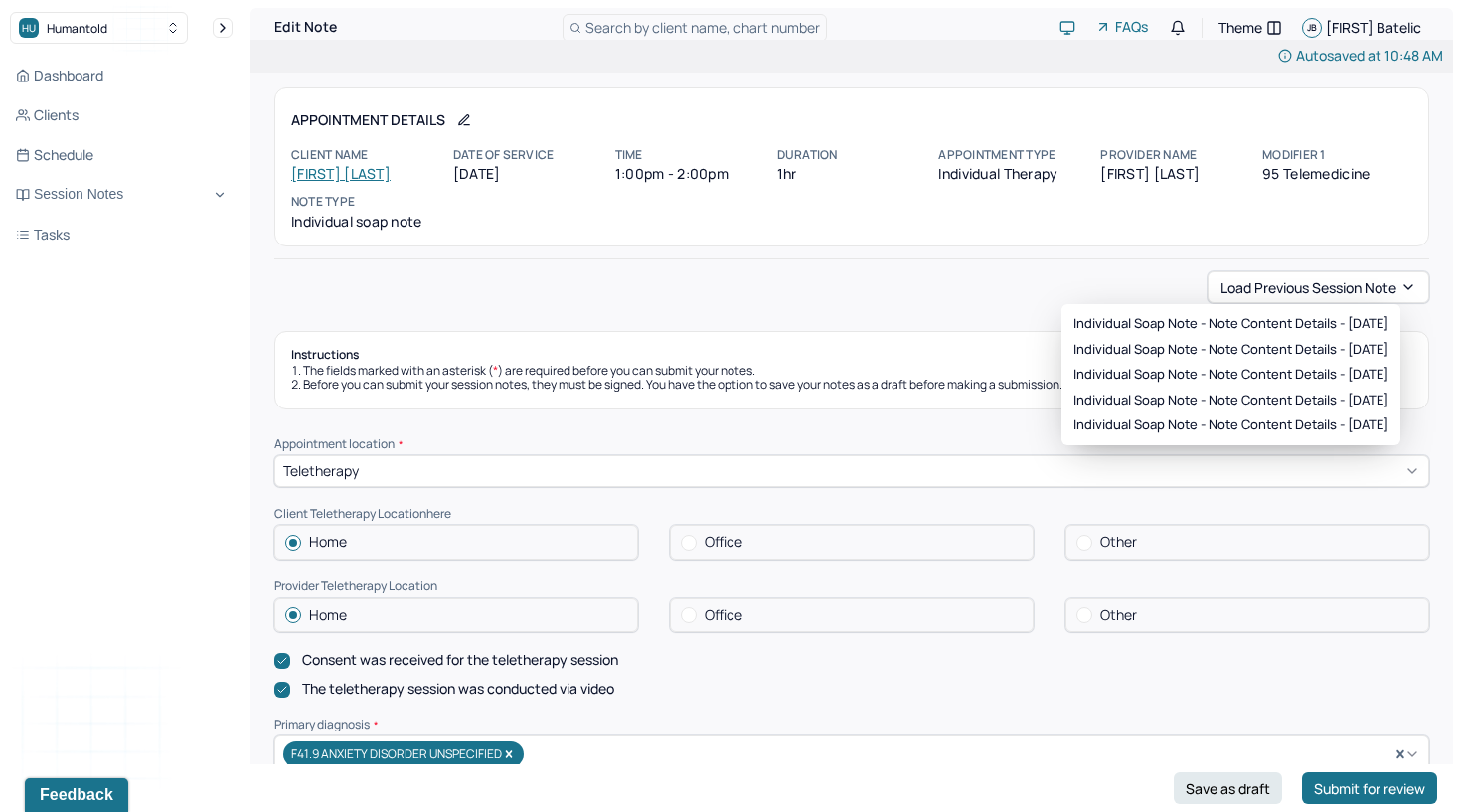 click on "Load previous session note" at bounding box center (852, 287) 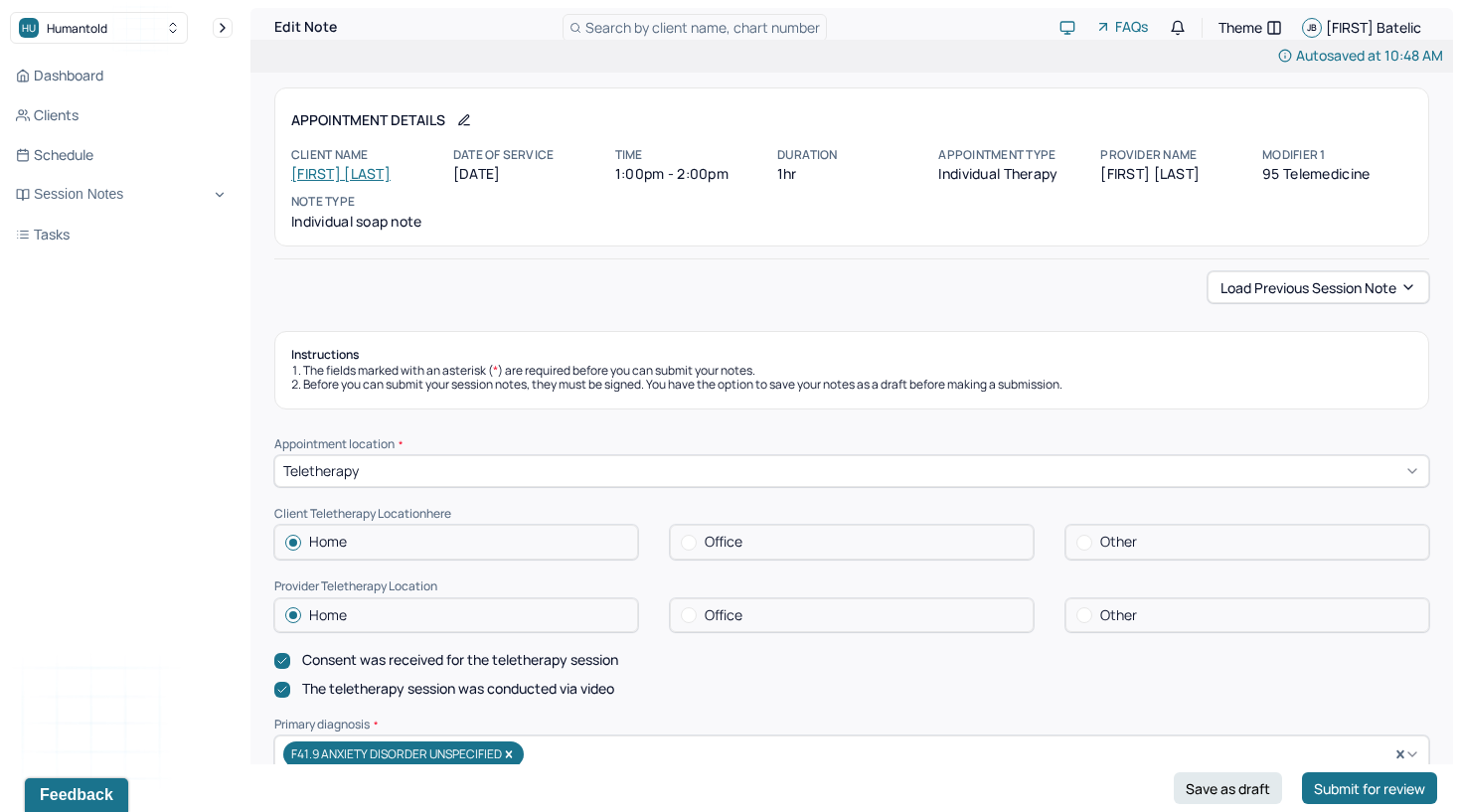 click on "Appointment location * Teletherapy Client Teletherapy Location here Home Office Other Provider Teletherapy Location Home Office Other Consent was received for the teletherapy session The teletherapy session was conducted via video Primary diagnosis * F41.9 ANXIETY DISORDER UNSPECIFIED Secondary diagnosis (optional) F32.A DEPRESSION, UNSPECIFIED Tertiary diagnosis (optional) Tertiary diagnosis Emotional / Behavioural symptoms demonstrated * Client appeared reflective and open, engaging thoughtfully in discussions about core beliefs and their influence on her self-perception. Causing * Maladaptive Functioning Intention for Session * Facilitate coping mechanisms Session Note Subjective Objective Assessment Therapy Intervention Techniques EDMR Other" at bounding box center [852, 1869] 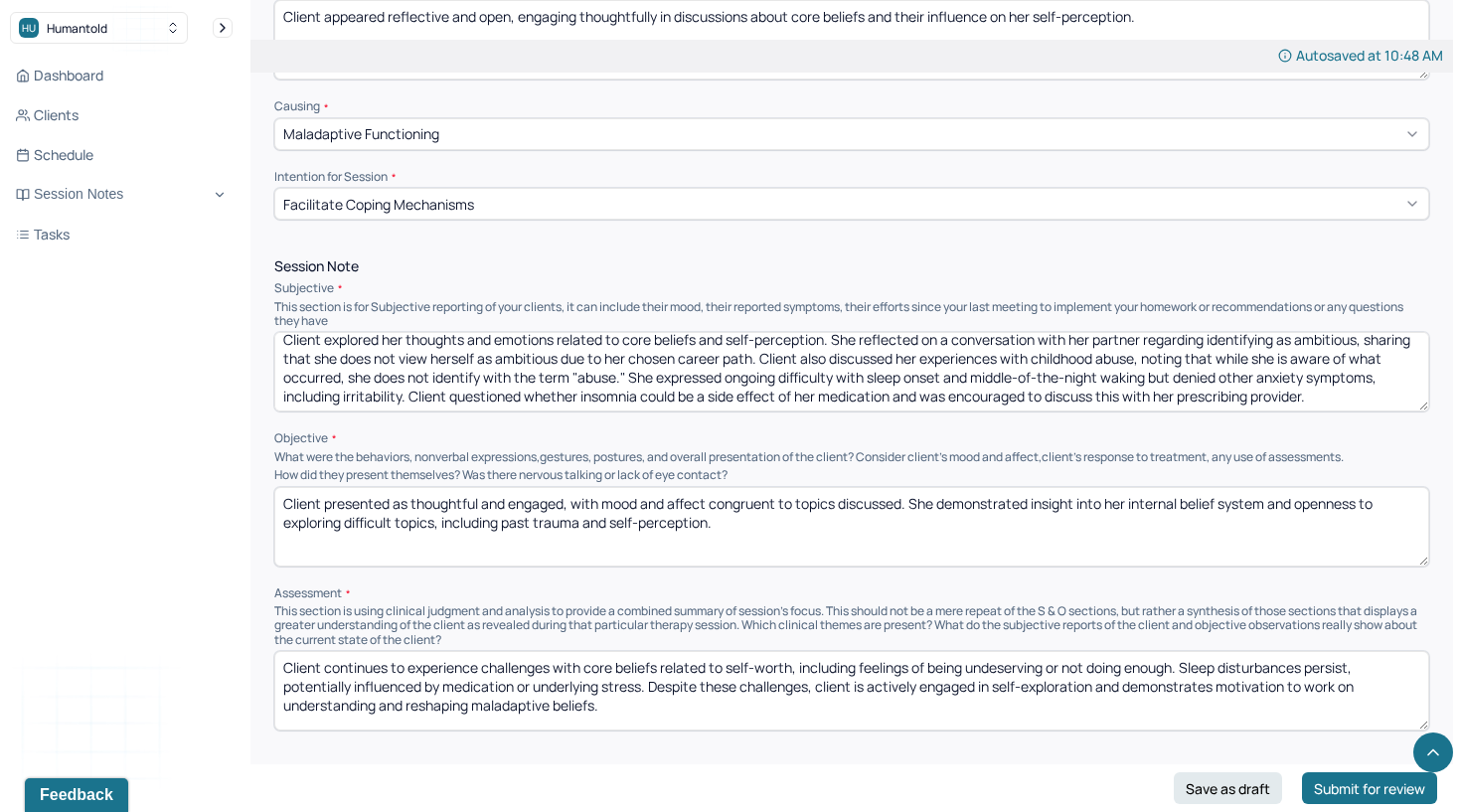 scroll, scrollTop: 963, scrollLeft: 0, axis: vertical 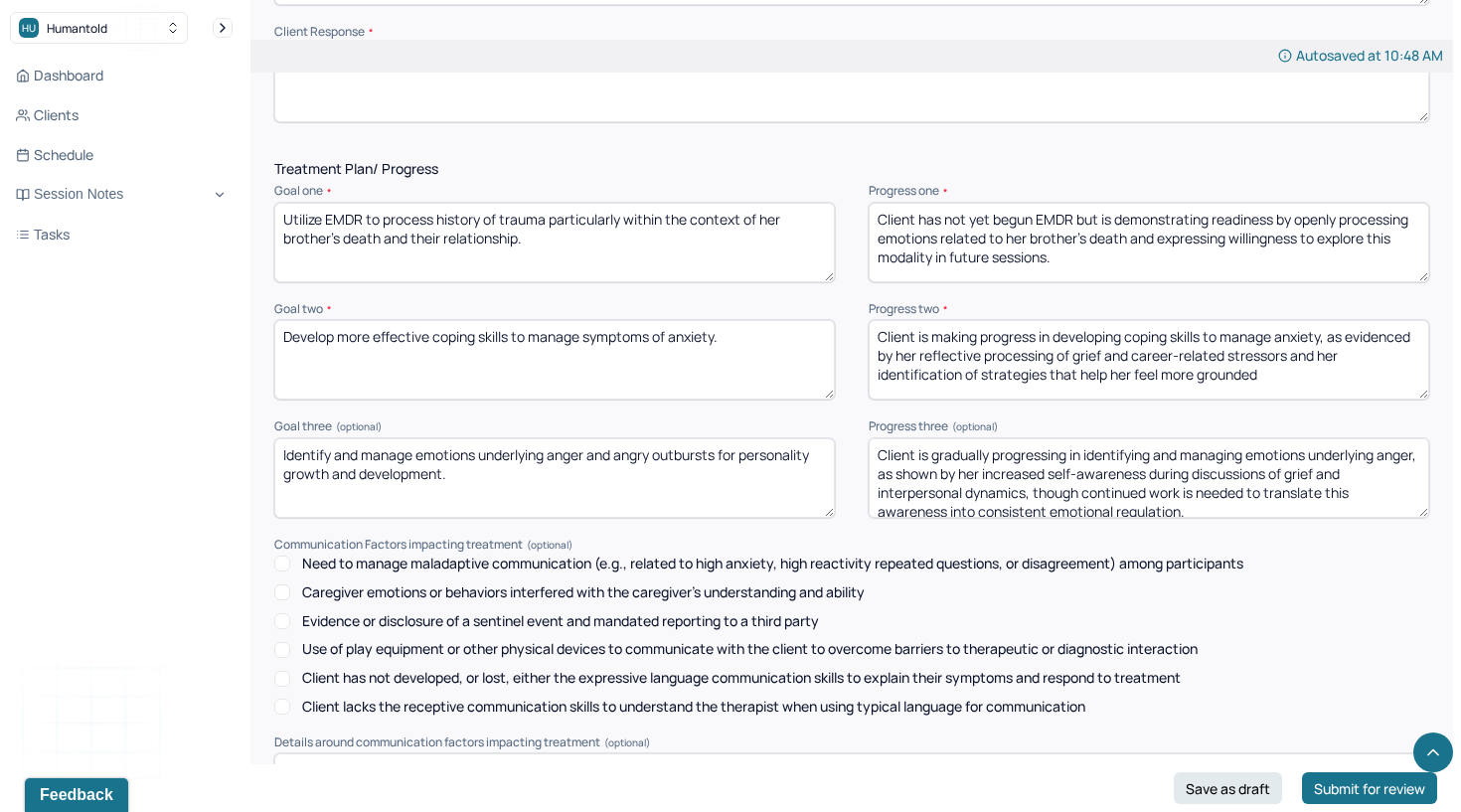 click on "Utilize EMDR to process history of trauma particularly within the context of her brother's death and their relationship." at bounding box center [555, 243] 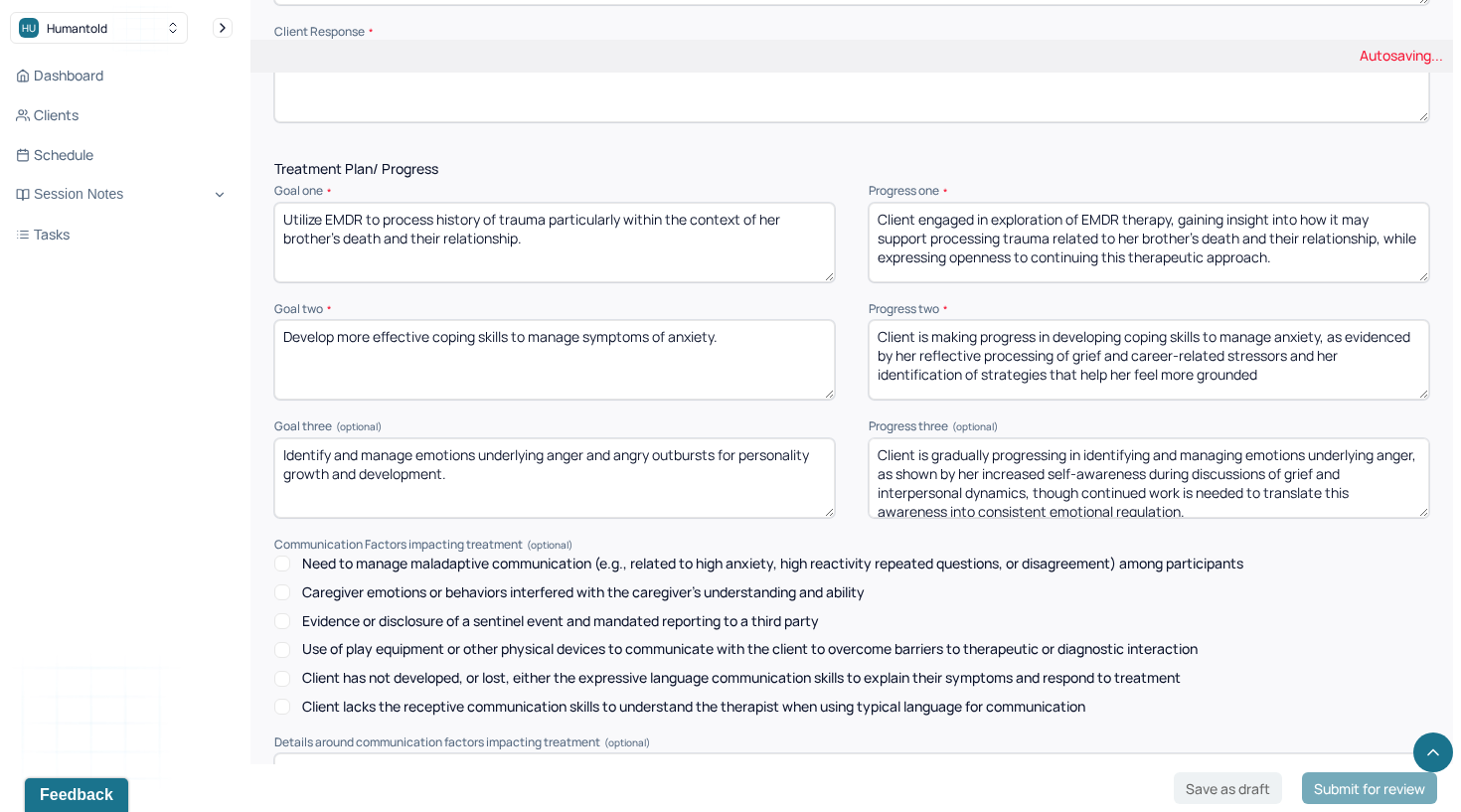 type on "Client engaged in exploration of EMDR therapy, gaining insight into how it may support processing trauma related to her brother’s death and their relationship, while expressing openness to continuing this therapeutic approach." 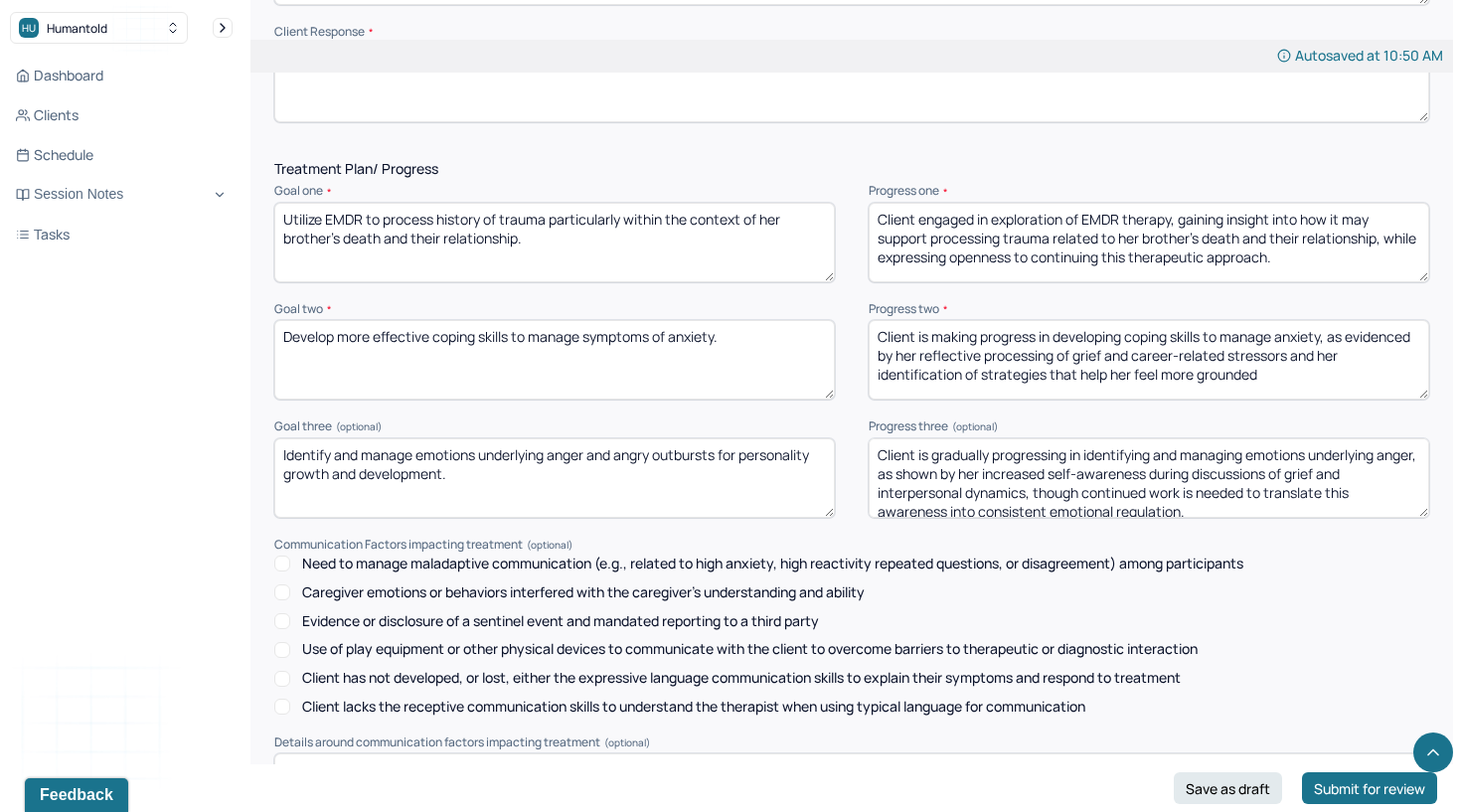 click on "Client is making progress in developing coping skills to manage anxiety, as evidenced by her reflective processing of grief and career-related stressors and her identification of strategies that help her feel more grounded" at bounding box center (1149, 360) 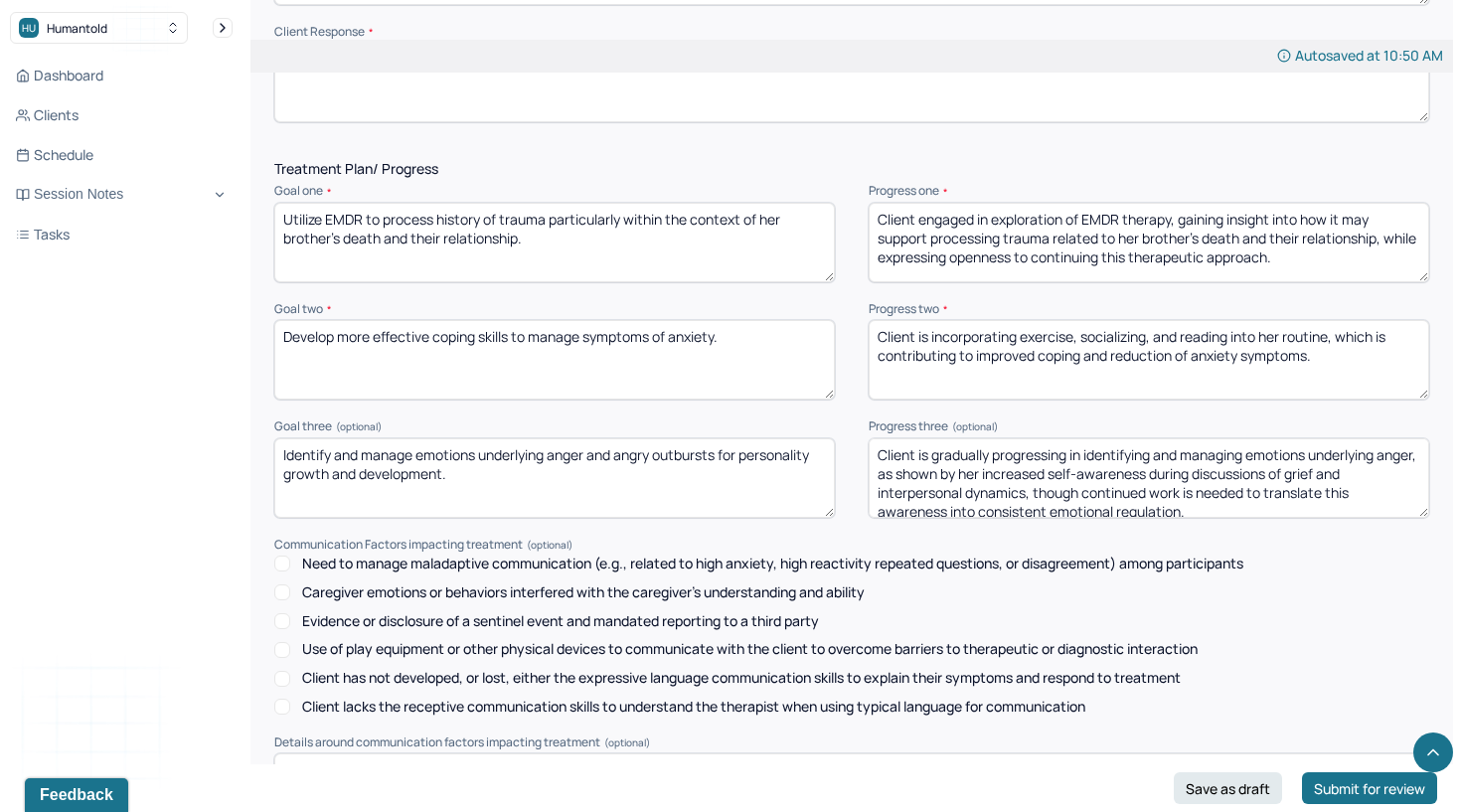 click on "Client is incorporating exercise, socializing, and reading into her routine, which is contributing to improved coping and reduction of anxiety symptoms." at bounding box center (1149, 360) 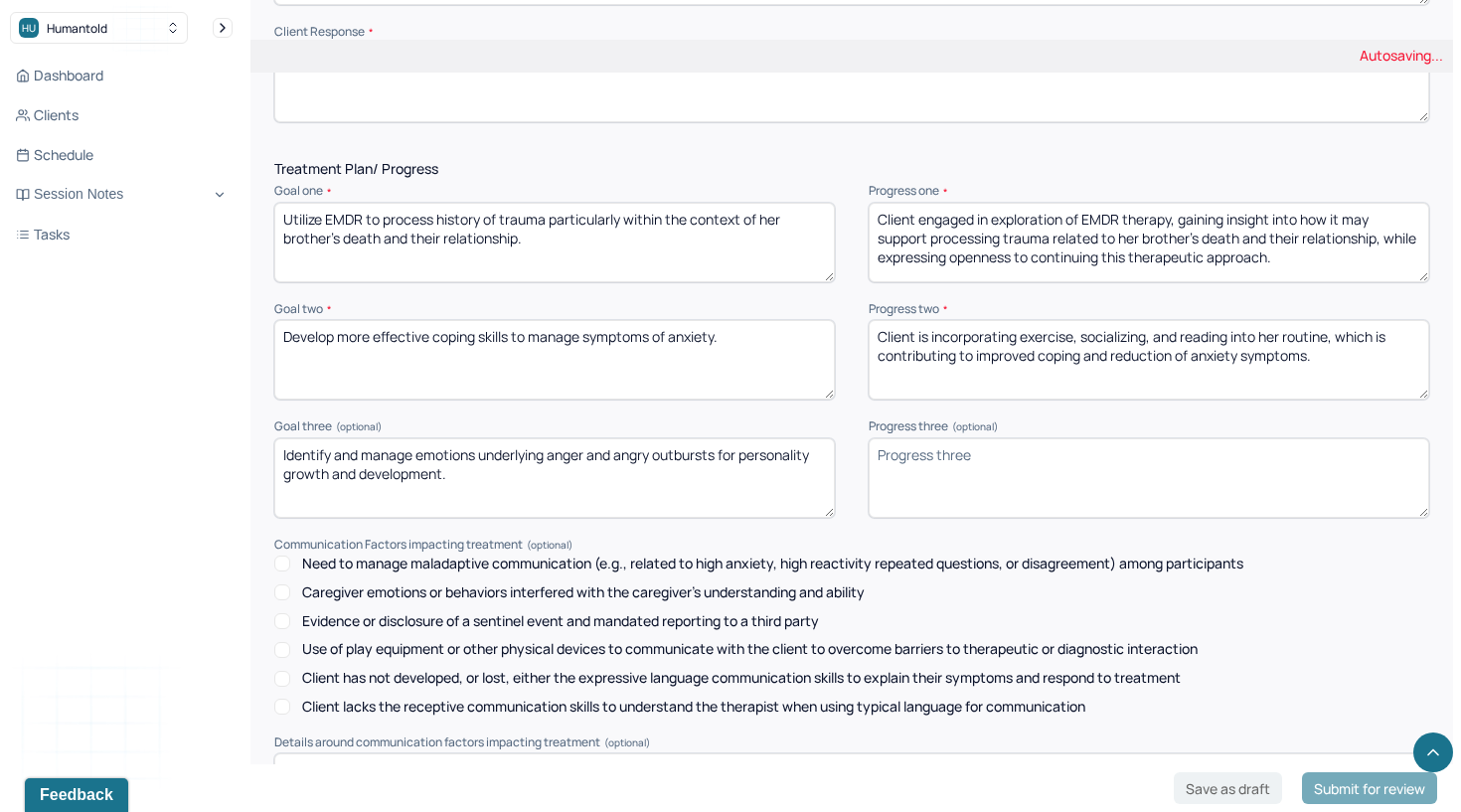 paste on "Client reports that her medication is helping to stabilize mood and reduce anxiety symptoms, supporting her overall therapeutic progress." 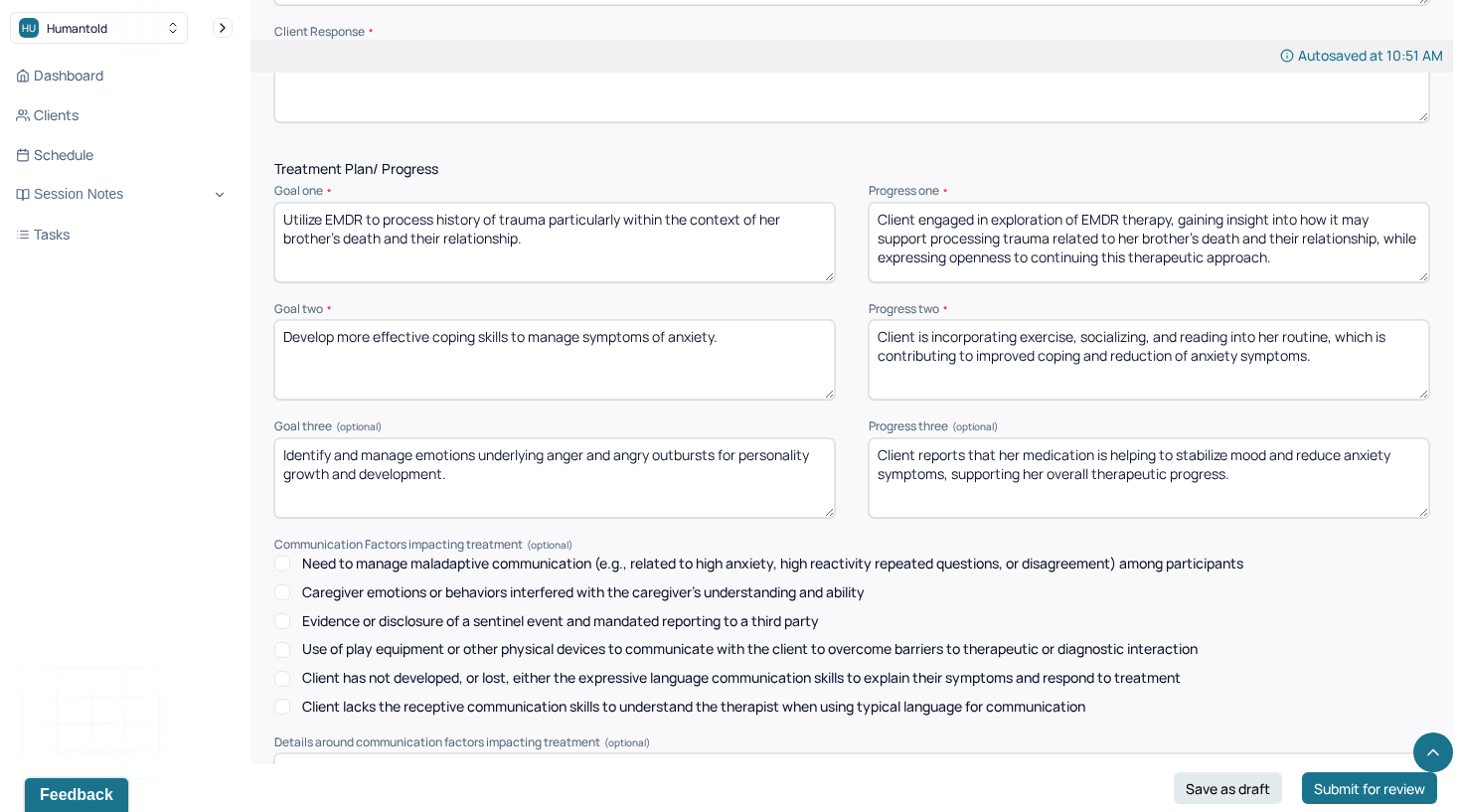 click on "Client reports that her medication is helping to stabilize mood and reduce anxiety symptoms, supporting her overall therapeutic progress." at bounding box center [1149, 478] 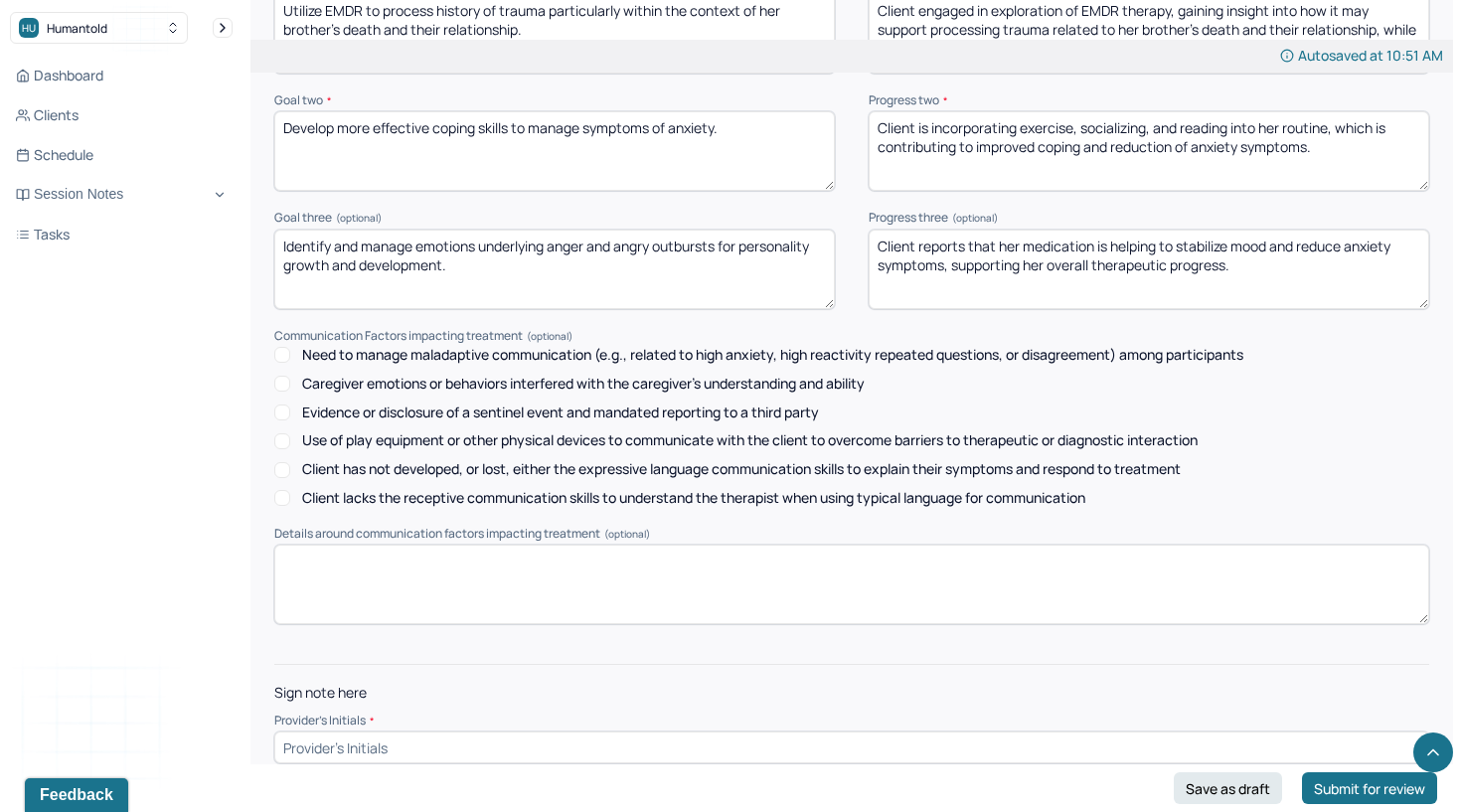scroll, scrollTop: 2704, scrollLeft: 0, axis: vertical 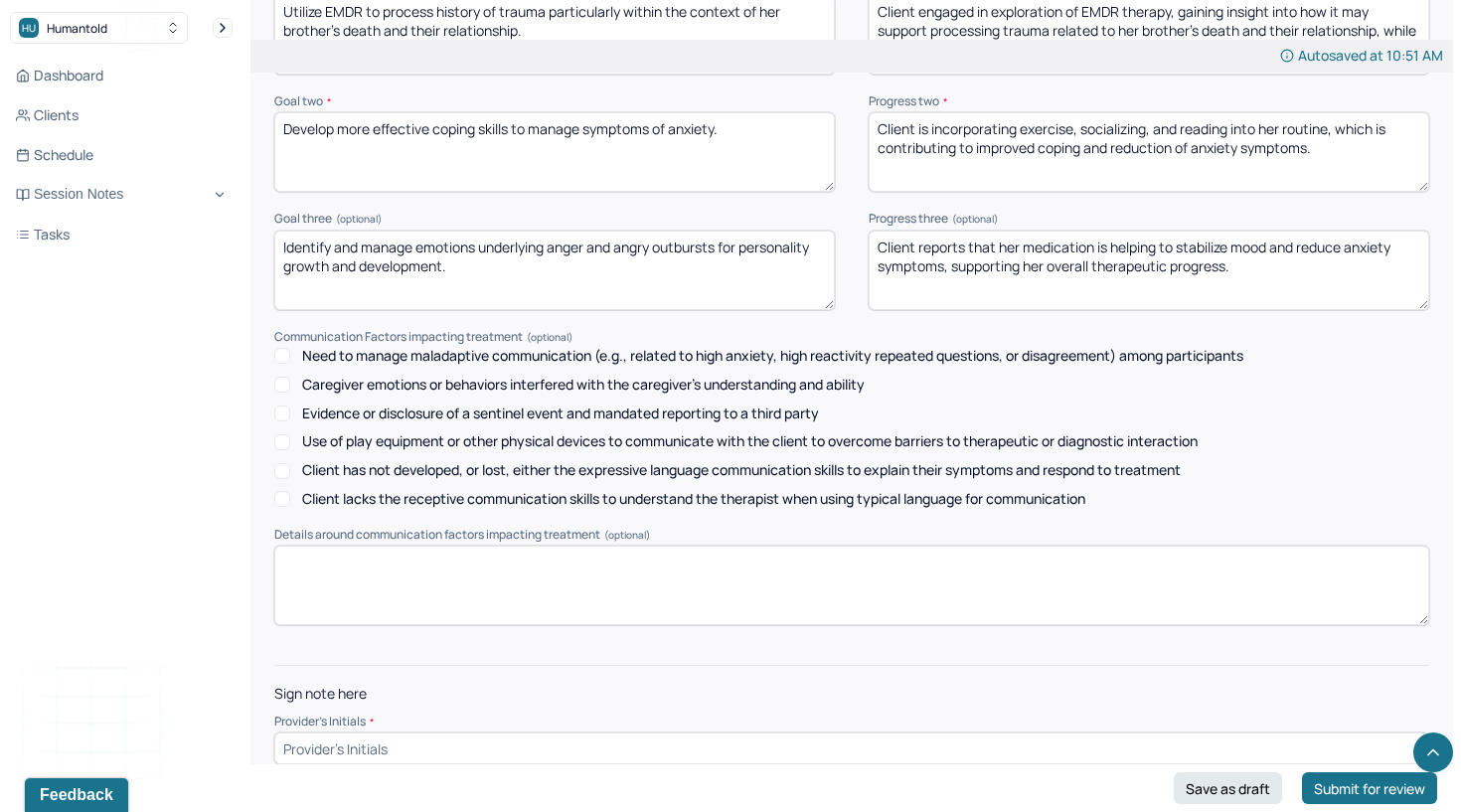 type on "Client reports that her medication is helping to stabilize mood and reduce anxiety symptoms, supporting her overall therapeutic progress." 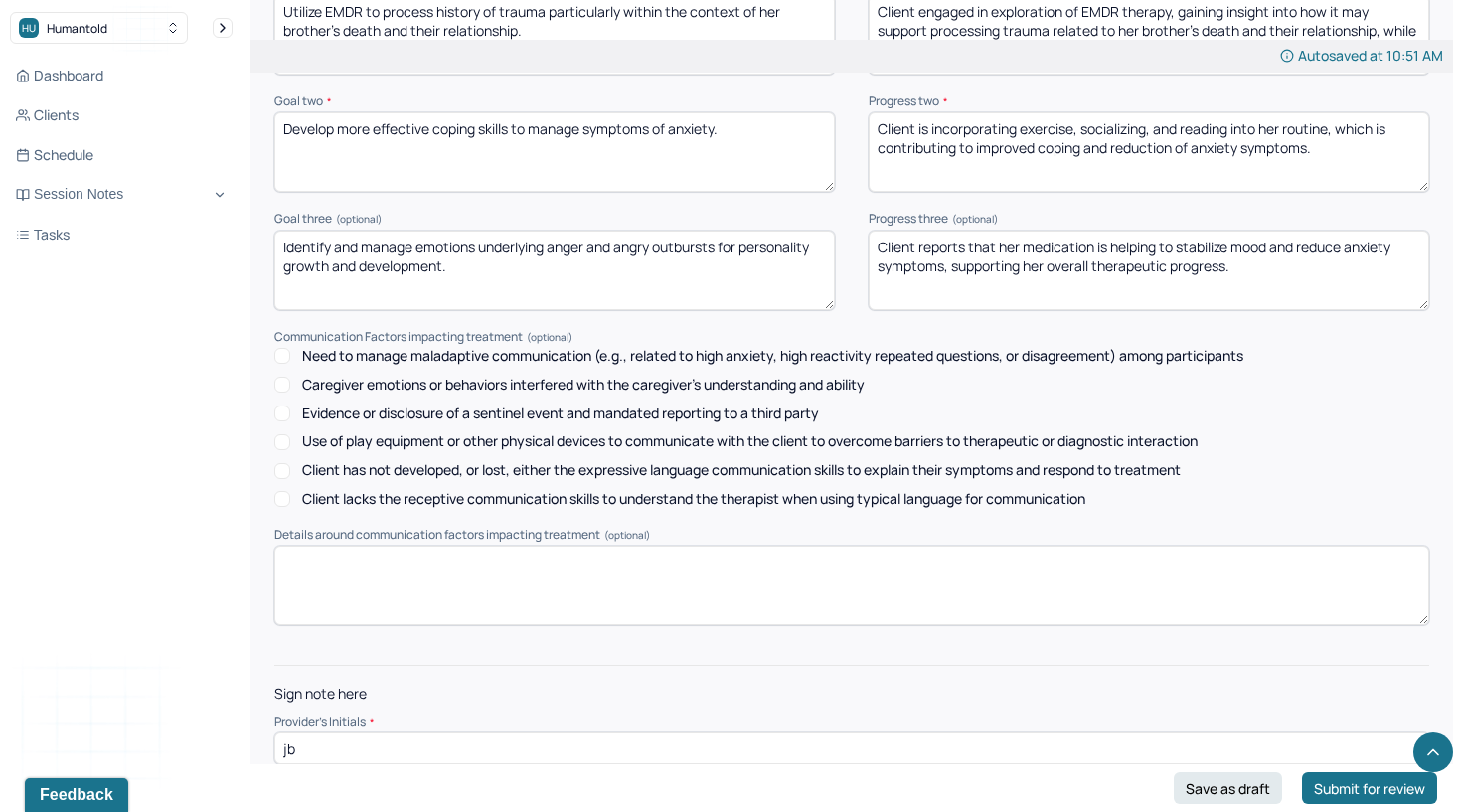 type on "jb" 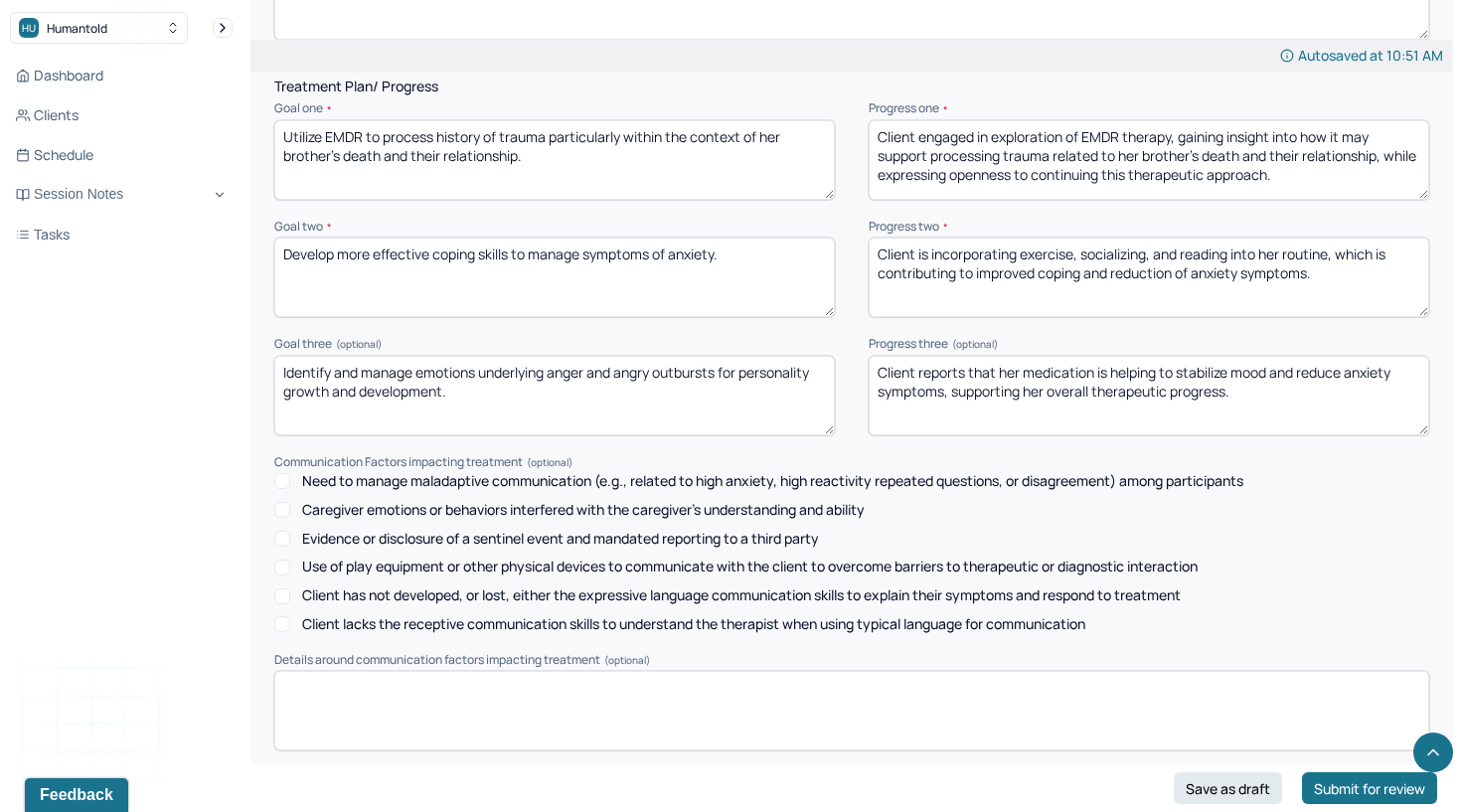 scroll, scrollTop: 2564, scrollLeft: 0, axis: vertical 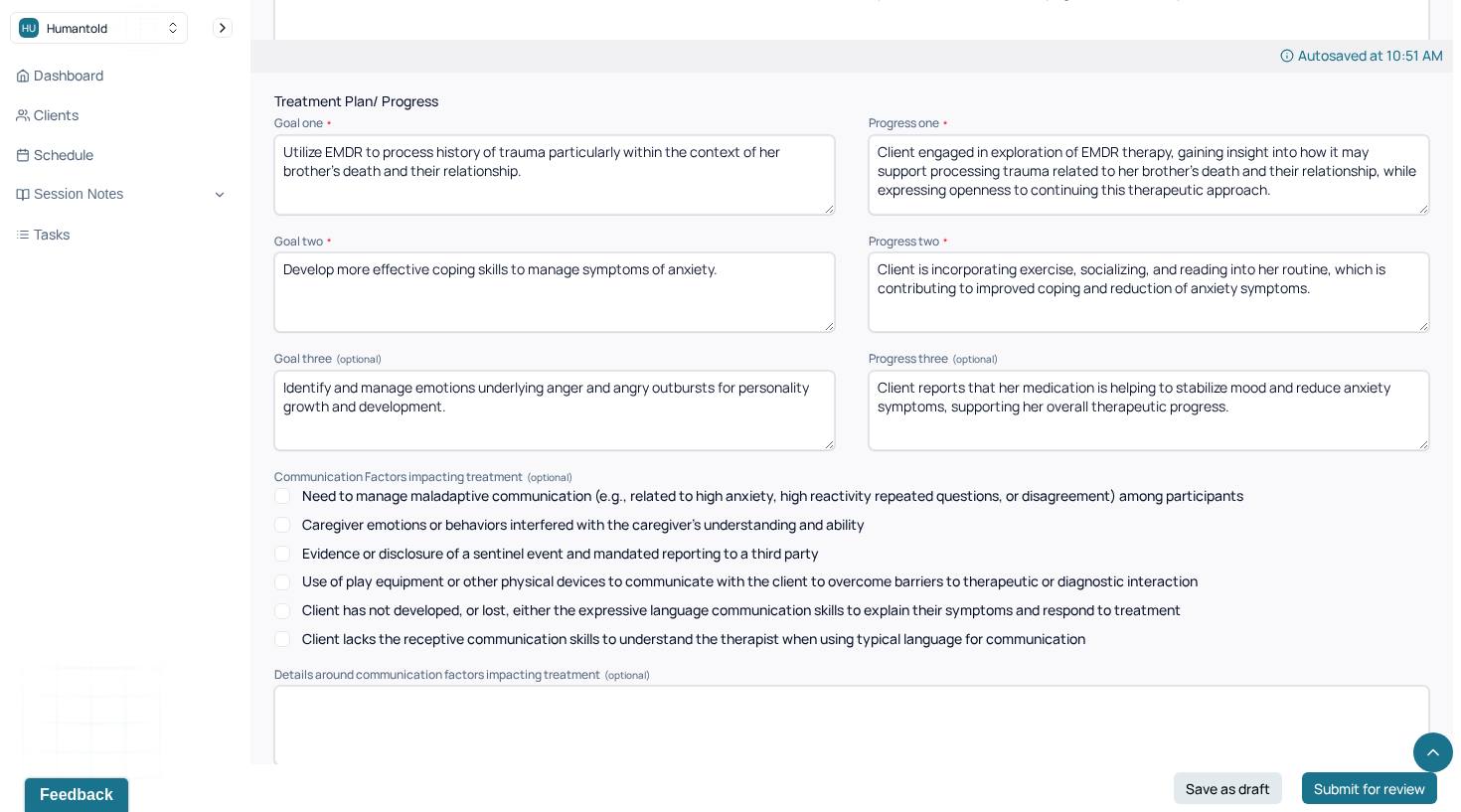 click on "Client reports that her medication is helping to stabilize mood and reduce anxiety symptoms, supporting her overall therapeutic progress." at bounding box center [1149, 410] 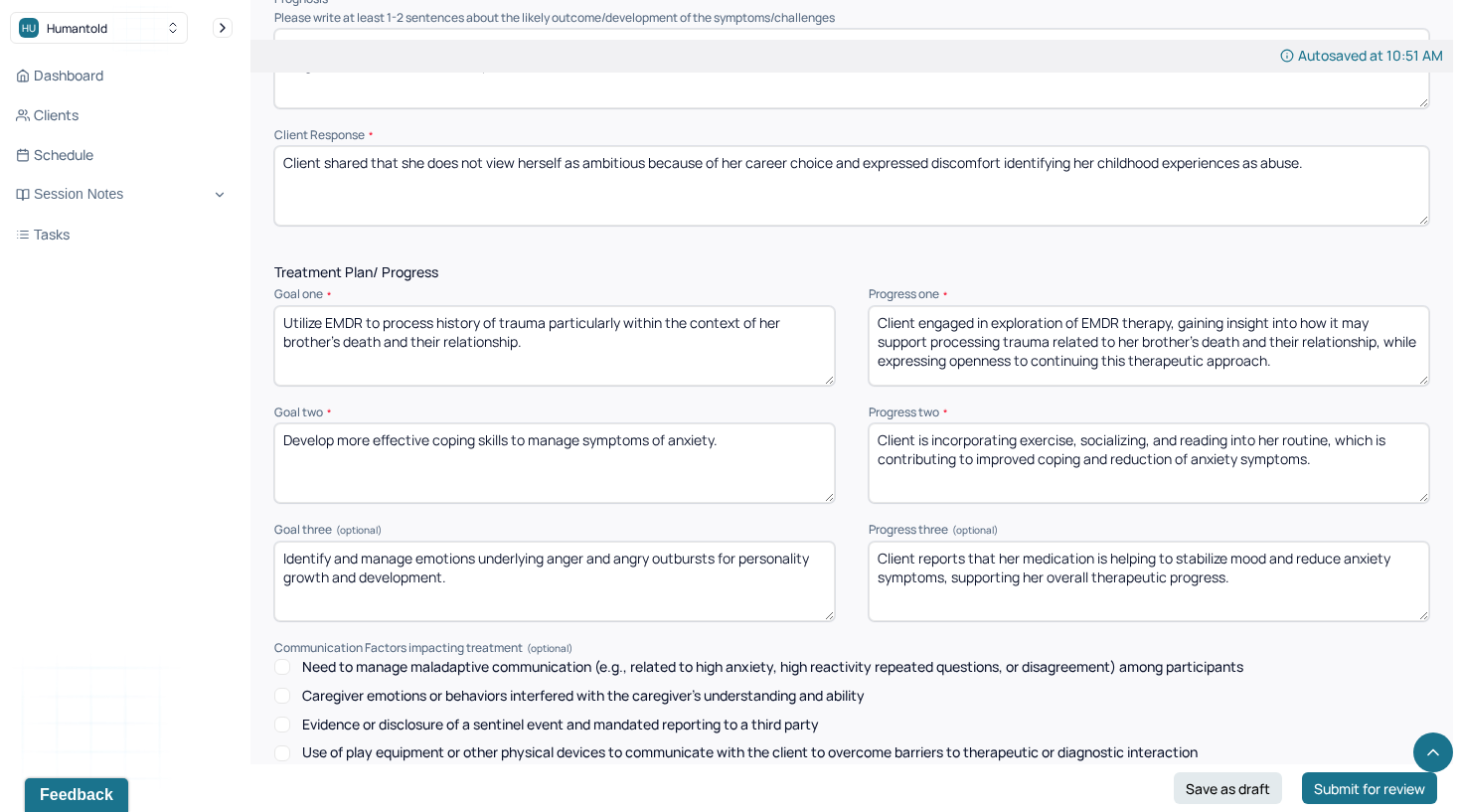 scroll, scrollTop: 2307, scrollLeft: 0, axis: vertical 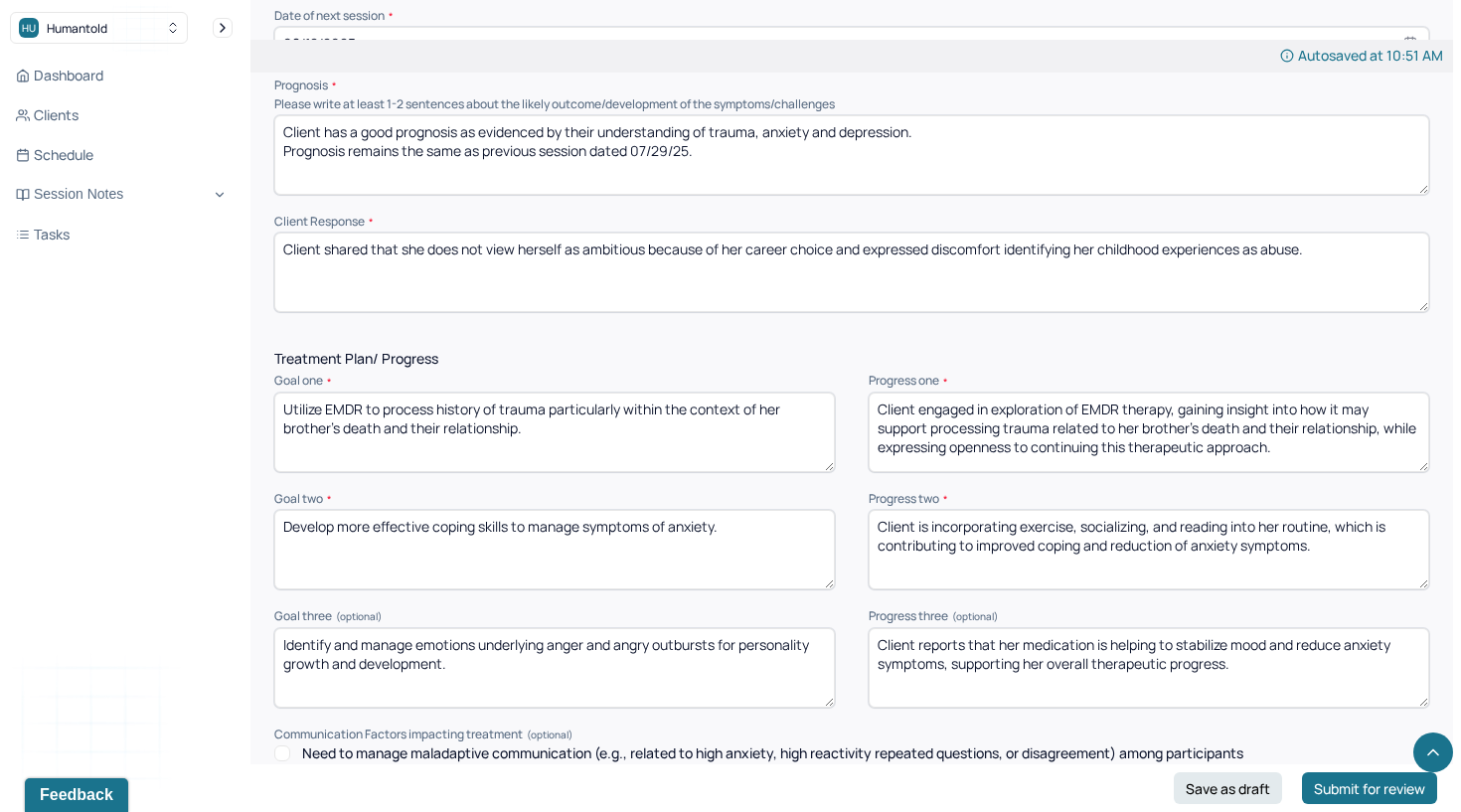 click on "Client shared that she does not view herself as ambitious because of her career choice and expressed discomfort identifying her childhood experiences as abuse." at bounding box center [852, 272] 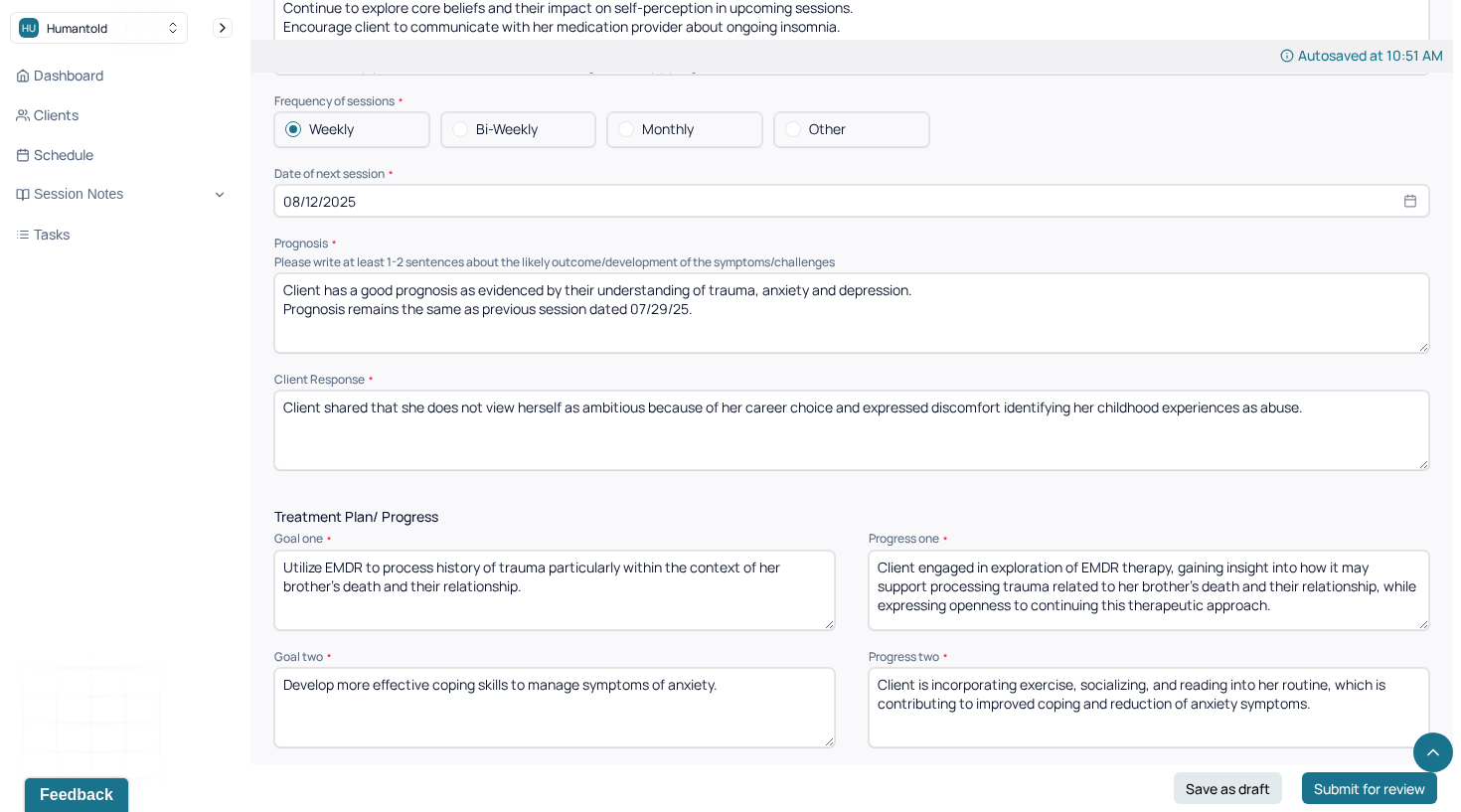 scroll, scrollTop: 2143, scrollLeft: 0, axis: vertical 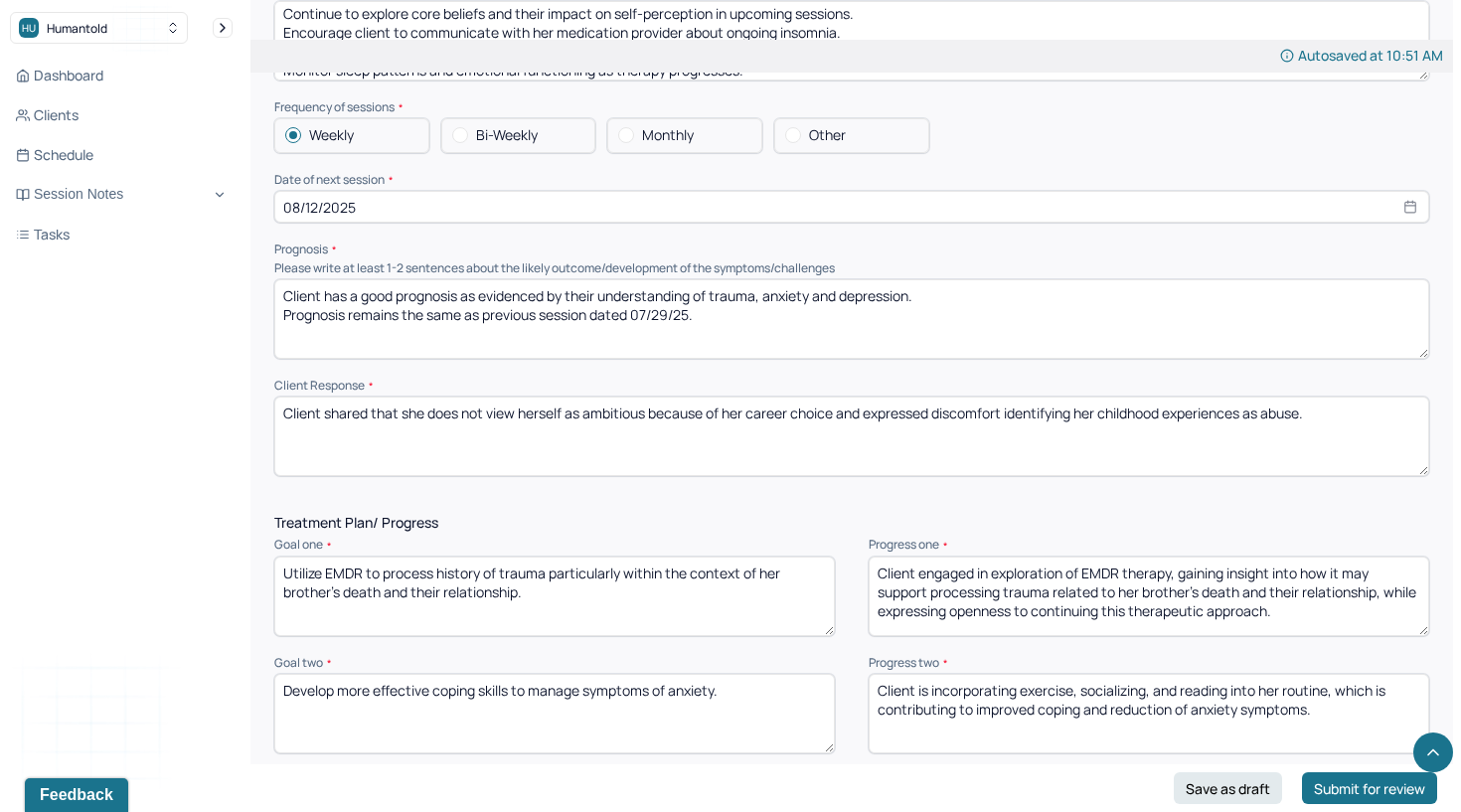 click on "Client has a good prognosis as evidenced by their understanding of trauma, anxiety and depression.
Prognosis remains the same as previous session dated 07/29/25." at bounding box center [852, 319] 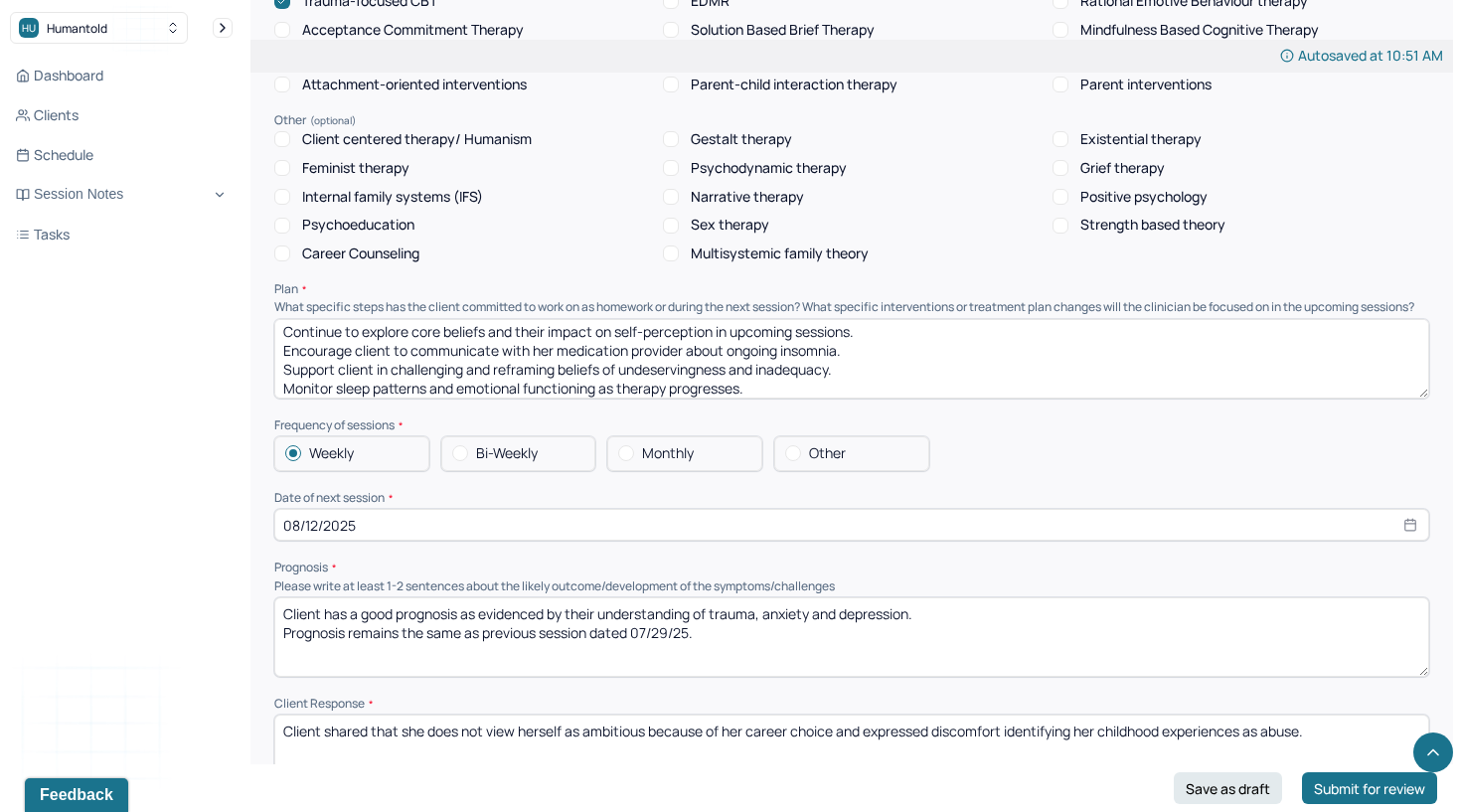 scroll, scrollTop: 1801, scrollLeft: 0, axis: vertical 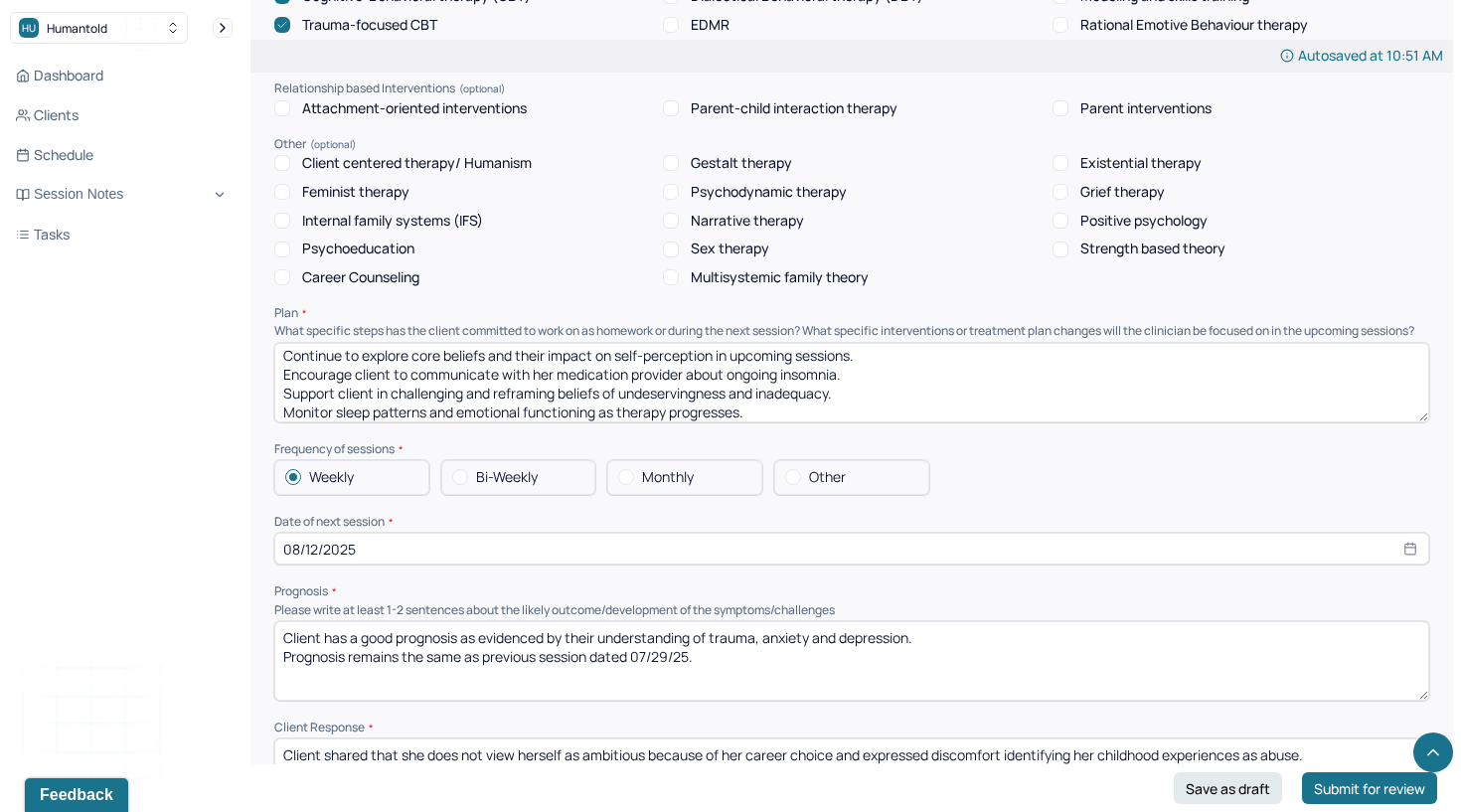 click on "Continue to explore core beliefs and their impact on self-perception in upcoming sessions.
Encourage client to communicate with her medication provider about ongoing insomnia.
Support client in challenging and reframing beliefs of undeservingness and inadequacy.
Monitor sleep patterns and emotional functioning as therapy progresses." at bounding box center [852, 383] 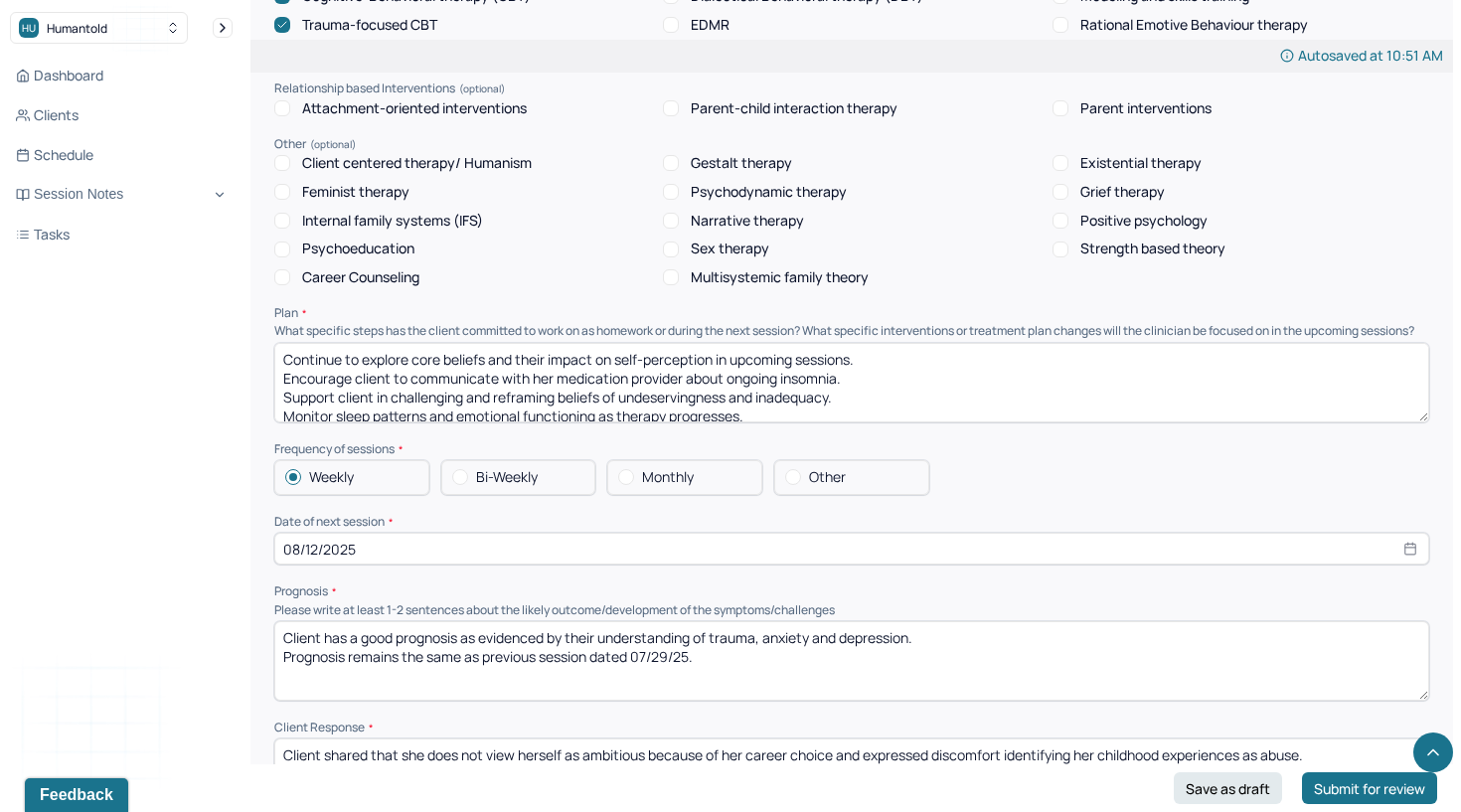 scroll, scrollTop: 0, scrollLeft: 0, axis: both 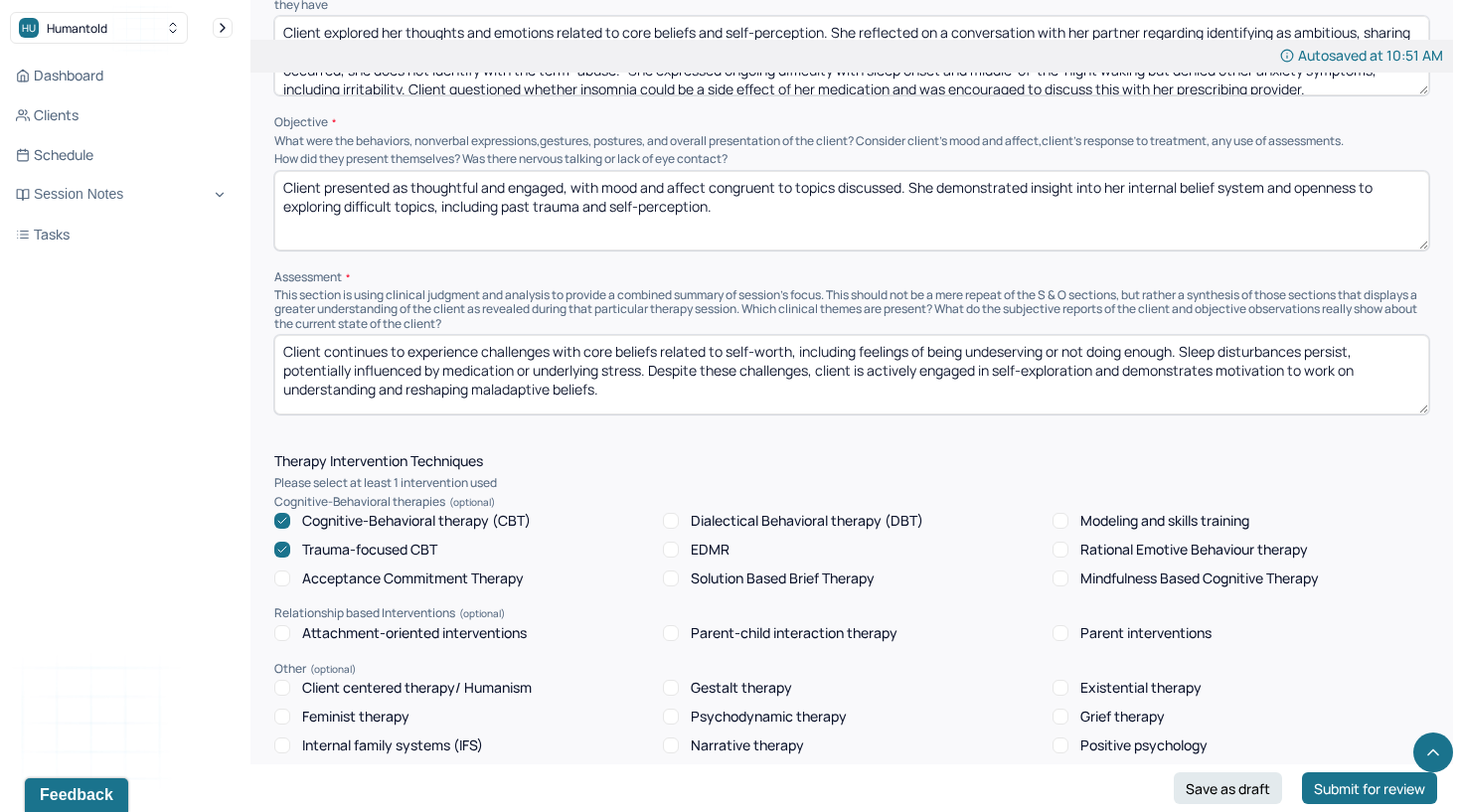 click on "Client continues to experience challenges with core beliefs related to self-worth, including feelings of being undeserving or not doing enough. Sleep disturbances persist, potentially influenced by medication or underlying stress. Despite these challenges, client is actively engaged in self-exploration and demonstrates motivation to work on understanding and reshaping maladaptive beliefs." at bounding box center [852, 375] 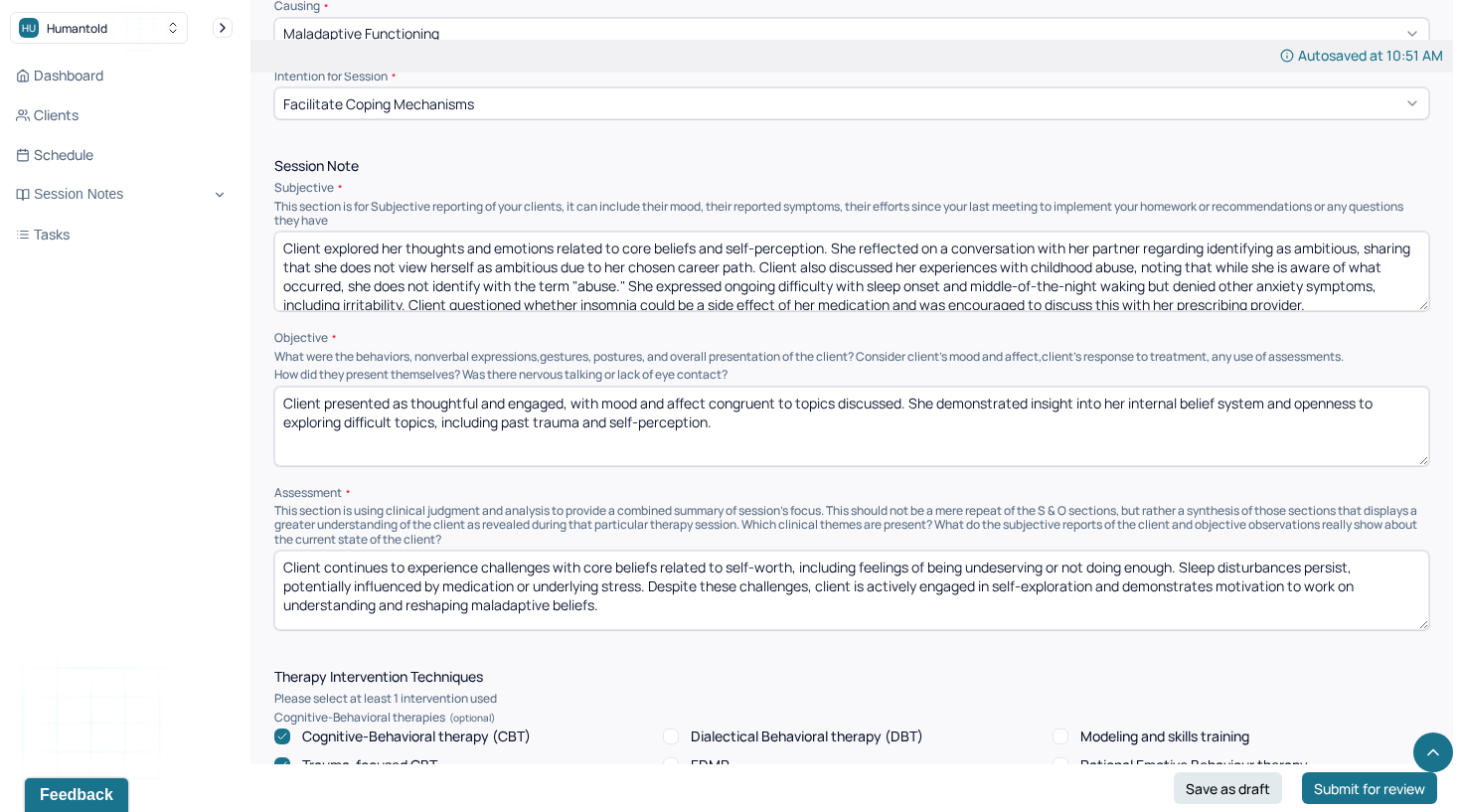 scroll, scrollTop: 1047, scrollLeft: 0, axis: vertical 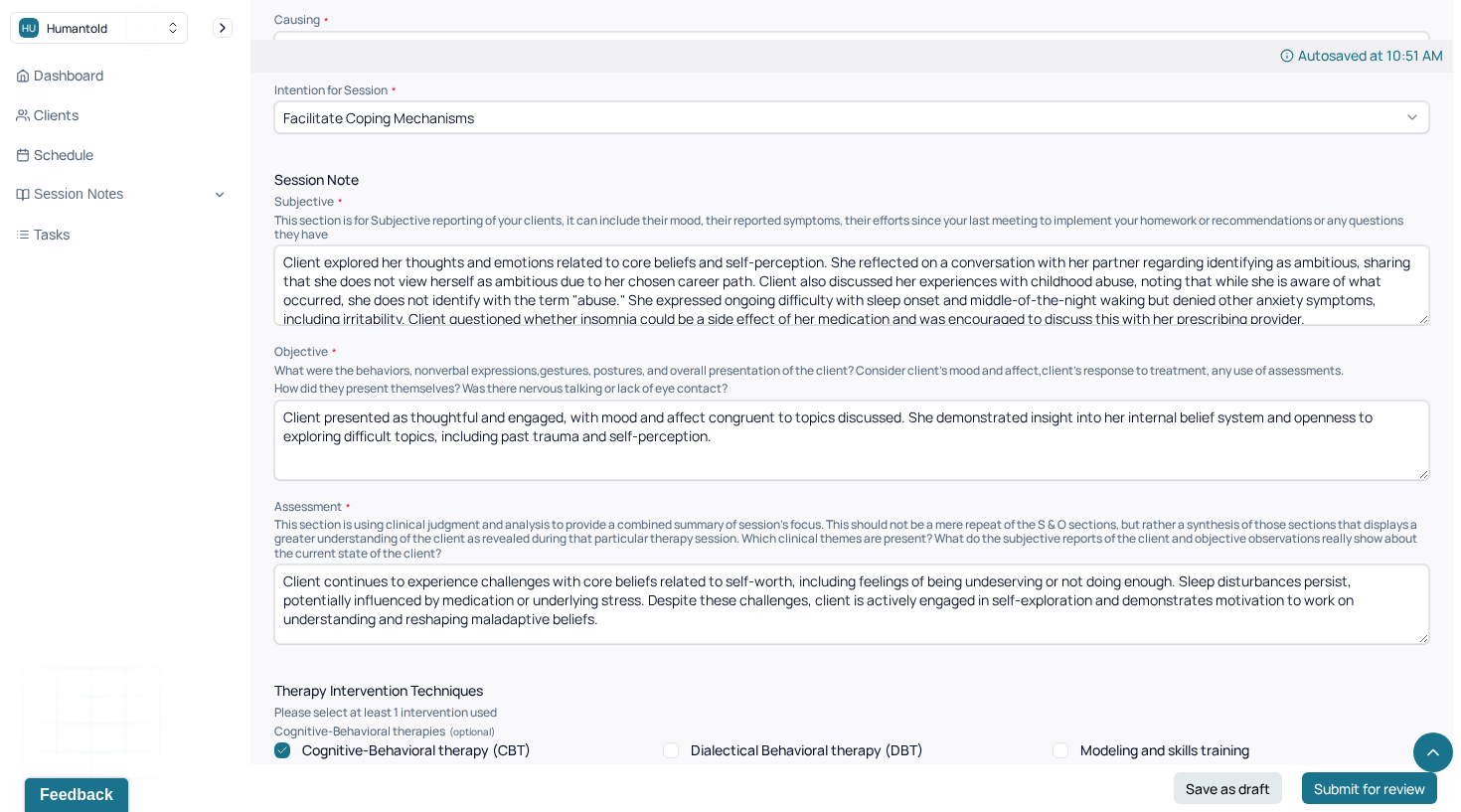 click on "Client explored her thoughts and emotions related to core beliefs and self-perception. She reflected on a conversation with her partner regarding identifying as ambitious, sharing that she does not view herself as ambitious due to her chosen career path. Client also discussed her experiences with childhood abuse, noting that while she is aware of what occurred, she does not identify with the term "abuse." She expressed ongoing difficulty with sleep onset and middle-of-the-night waking but denied other anxiety symptoms, including irritability. Client questioned whether insomnia could be a side effect of her medication and was encouraged to discuss this with her prescribing provider." at bounding box center [852, 285] 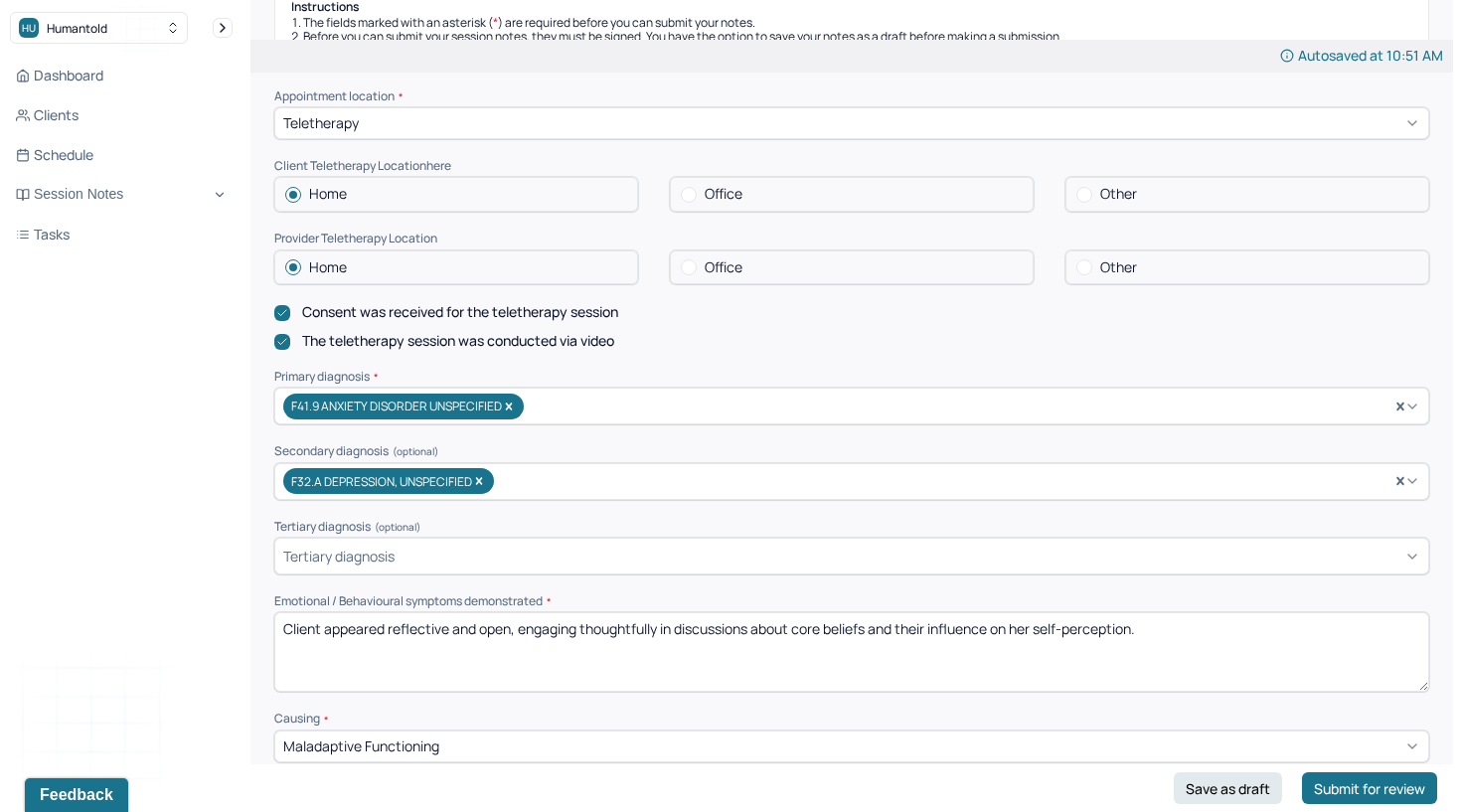 scroll, scrollTop: 345, scrollLeft: 0, axis: vertical 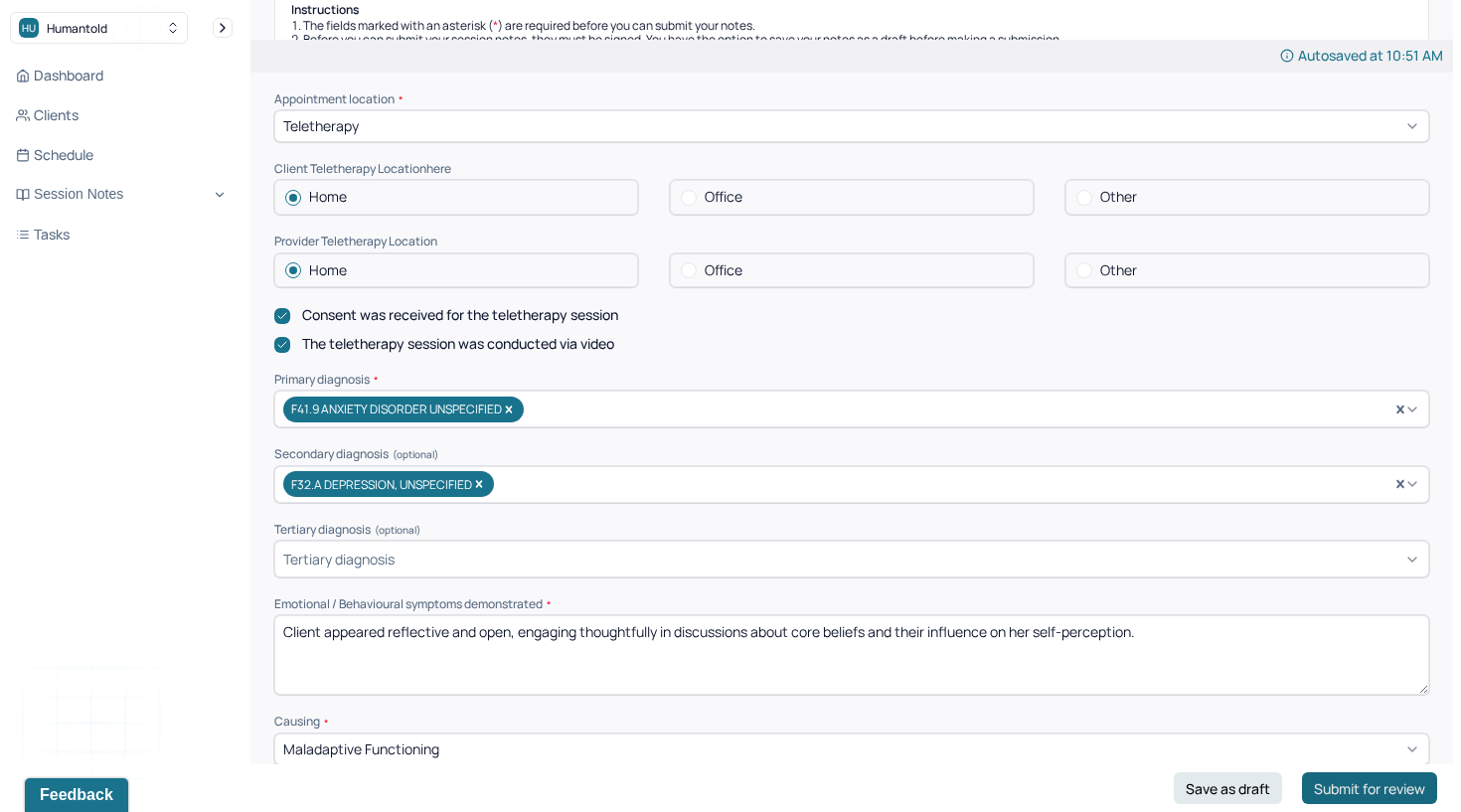 click on "Submit for review" at bounding box center [1370, 788] 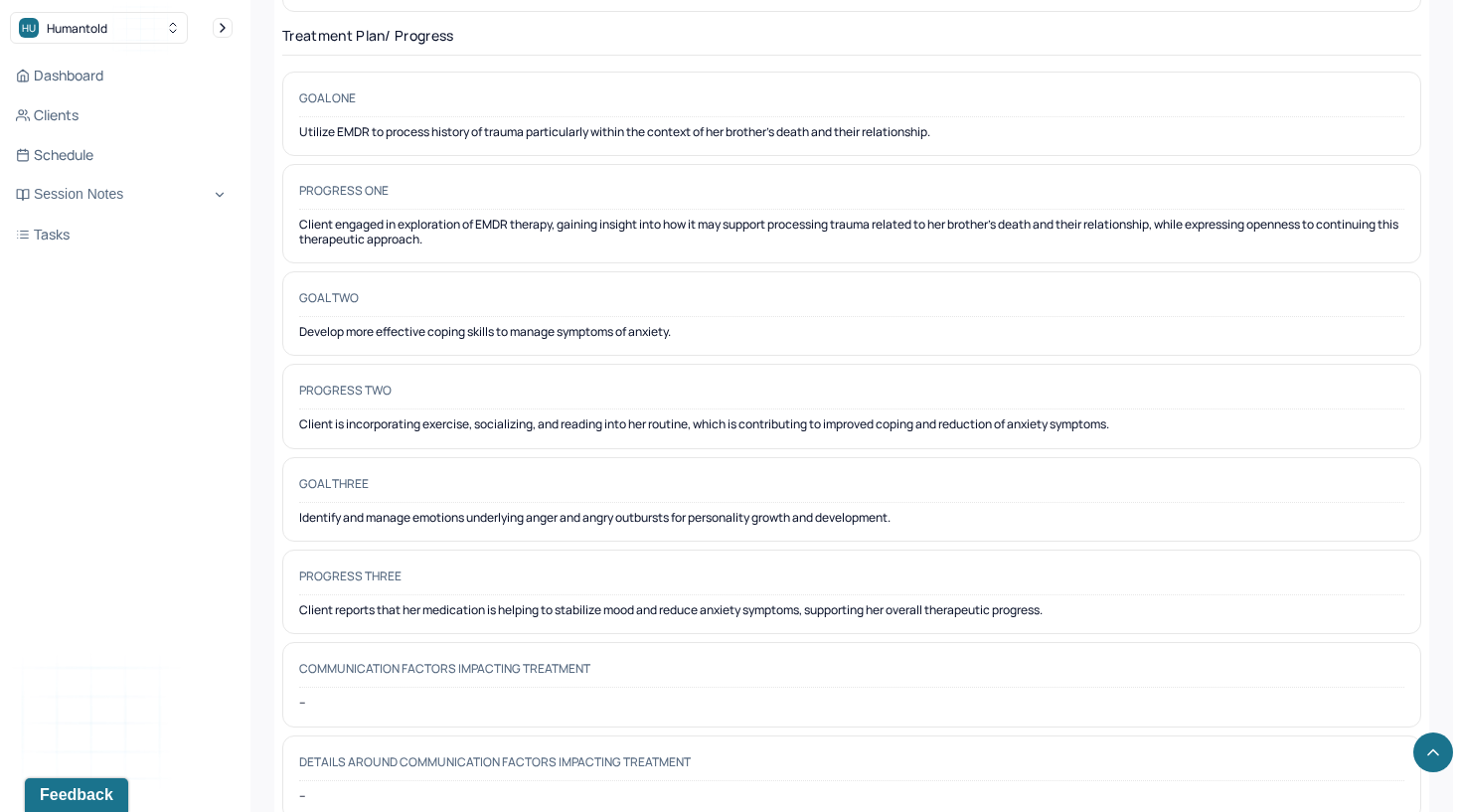 scroll, scrollTop: 3026, scrollLeft: 0, axis: vertical 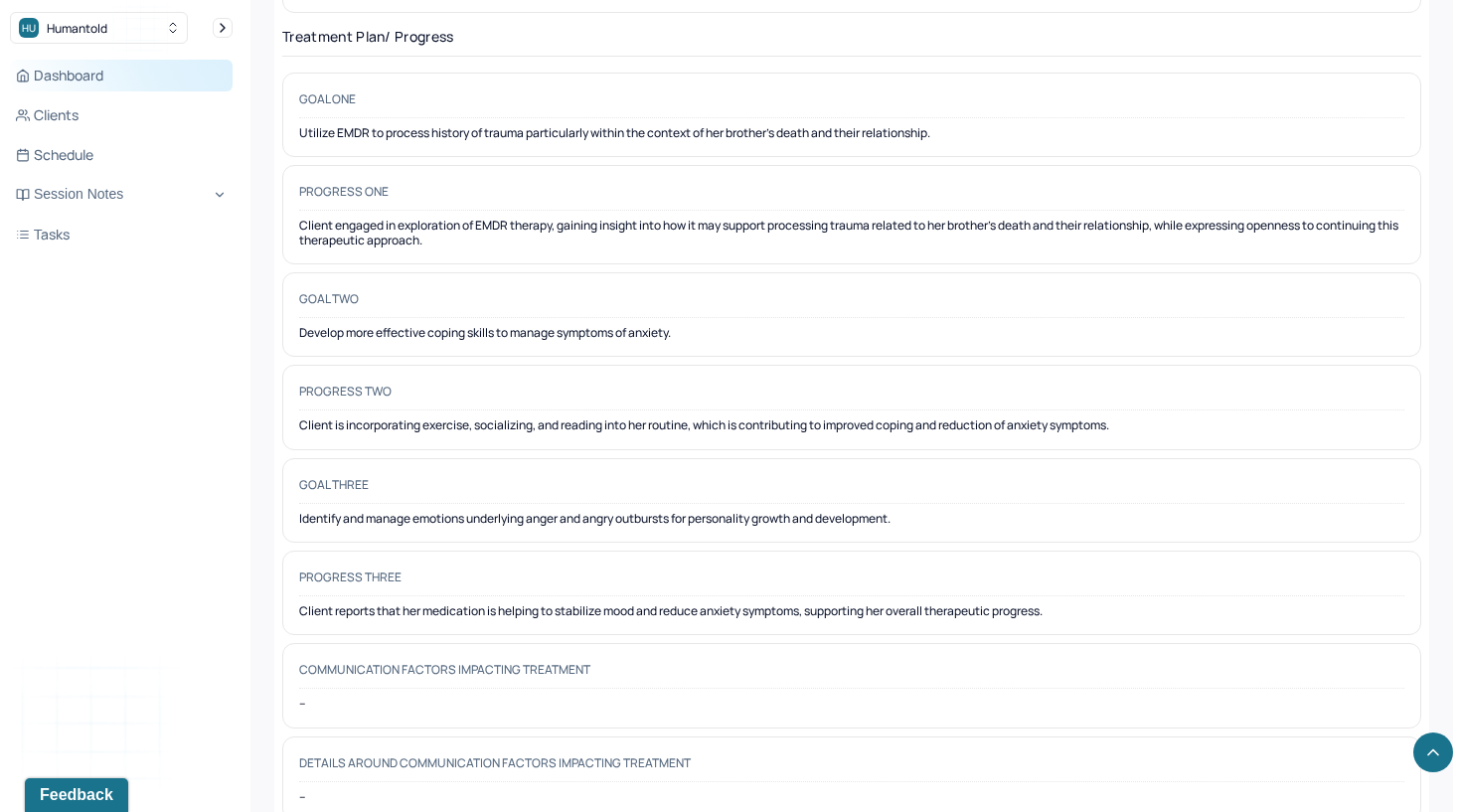 click on "Dashboard" at bounding box center [121, 76] 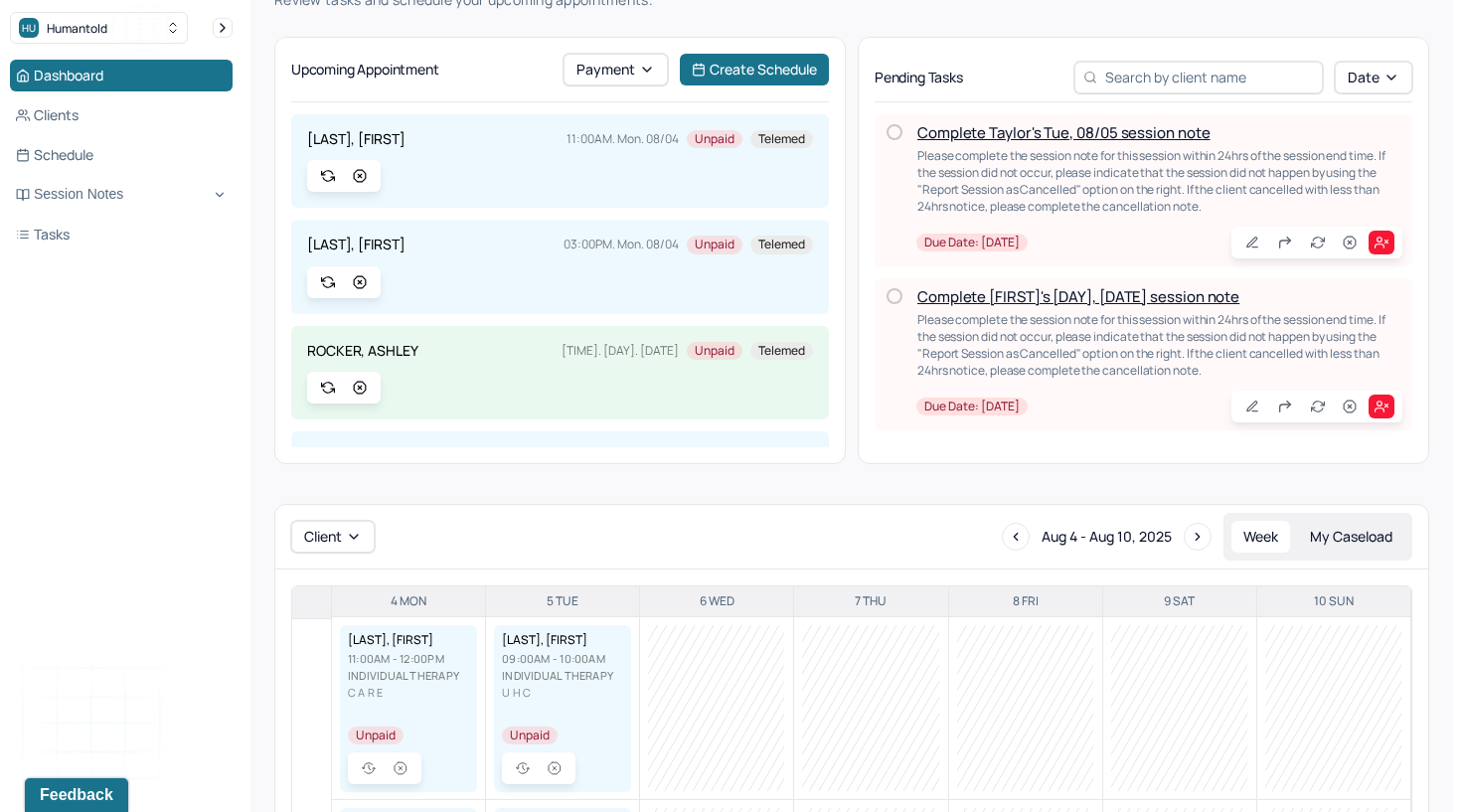 scroll, scrollTop: 35, scrollLeft: 0, axis: vertical 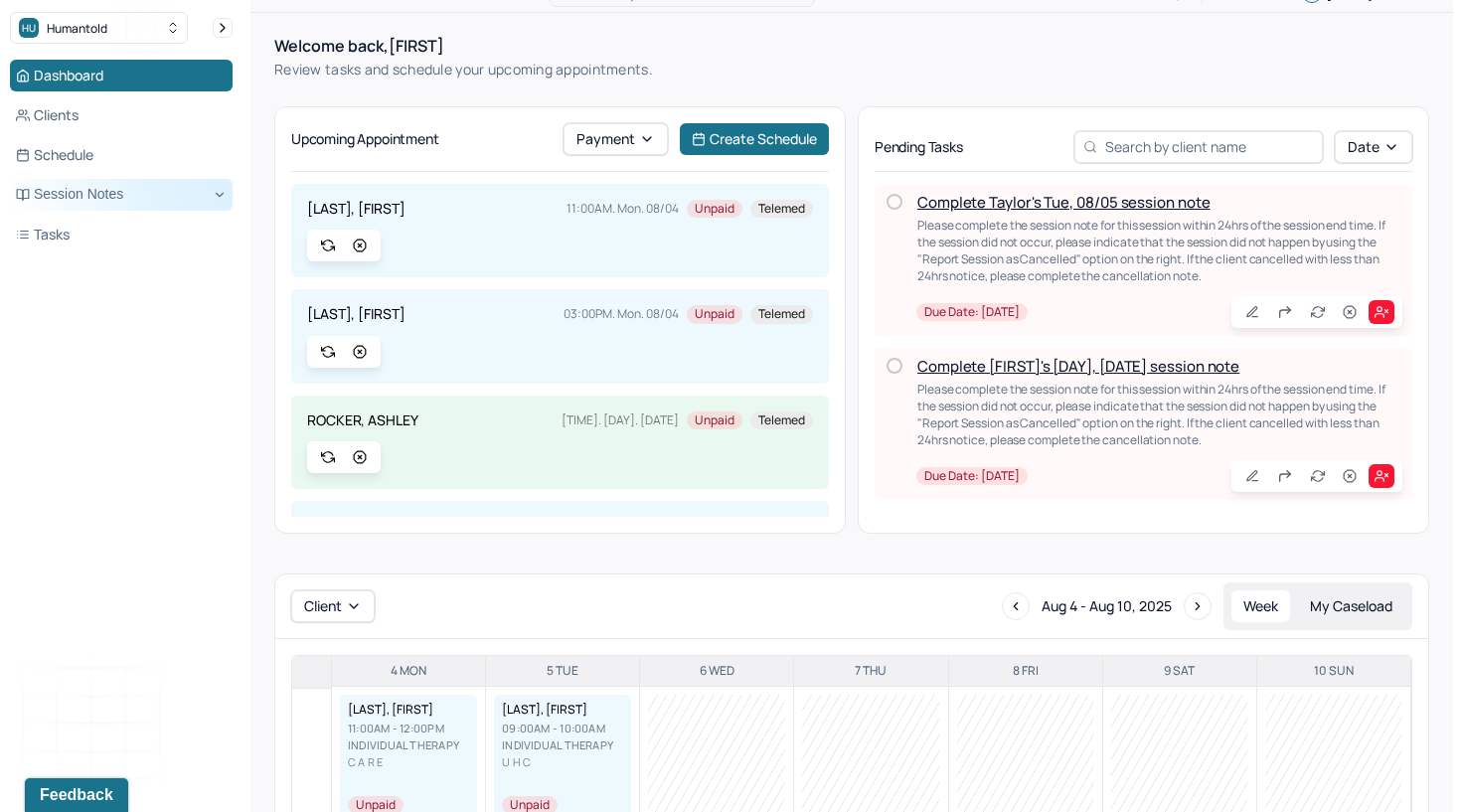 click on "Session Notes" at bounding box center (121, 195) 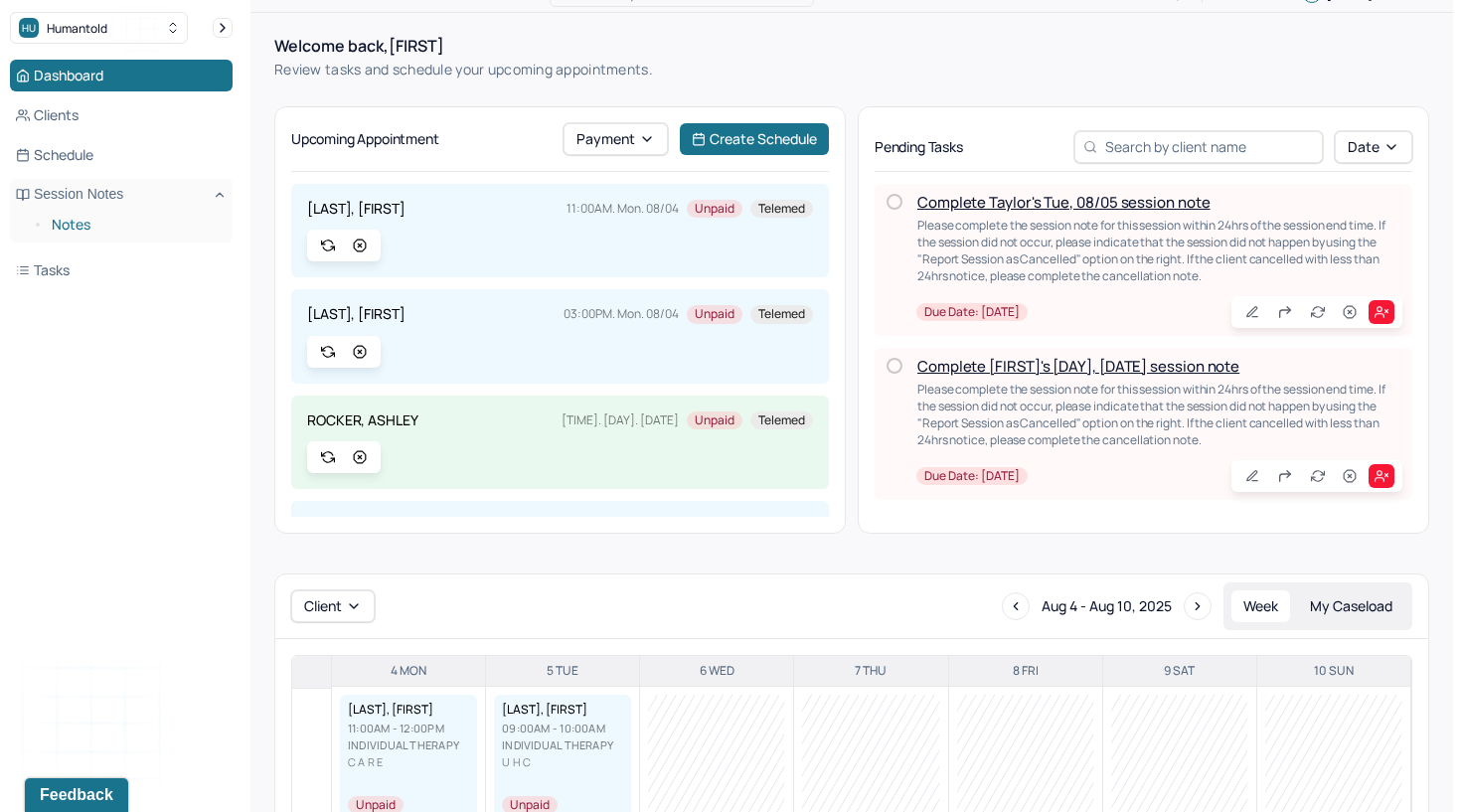 click on "Notes" at bounding box center [134, 225] 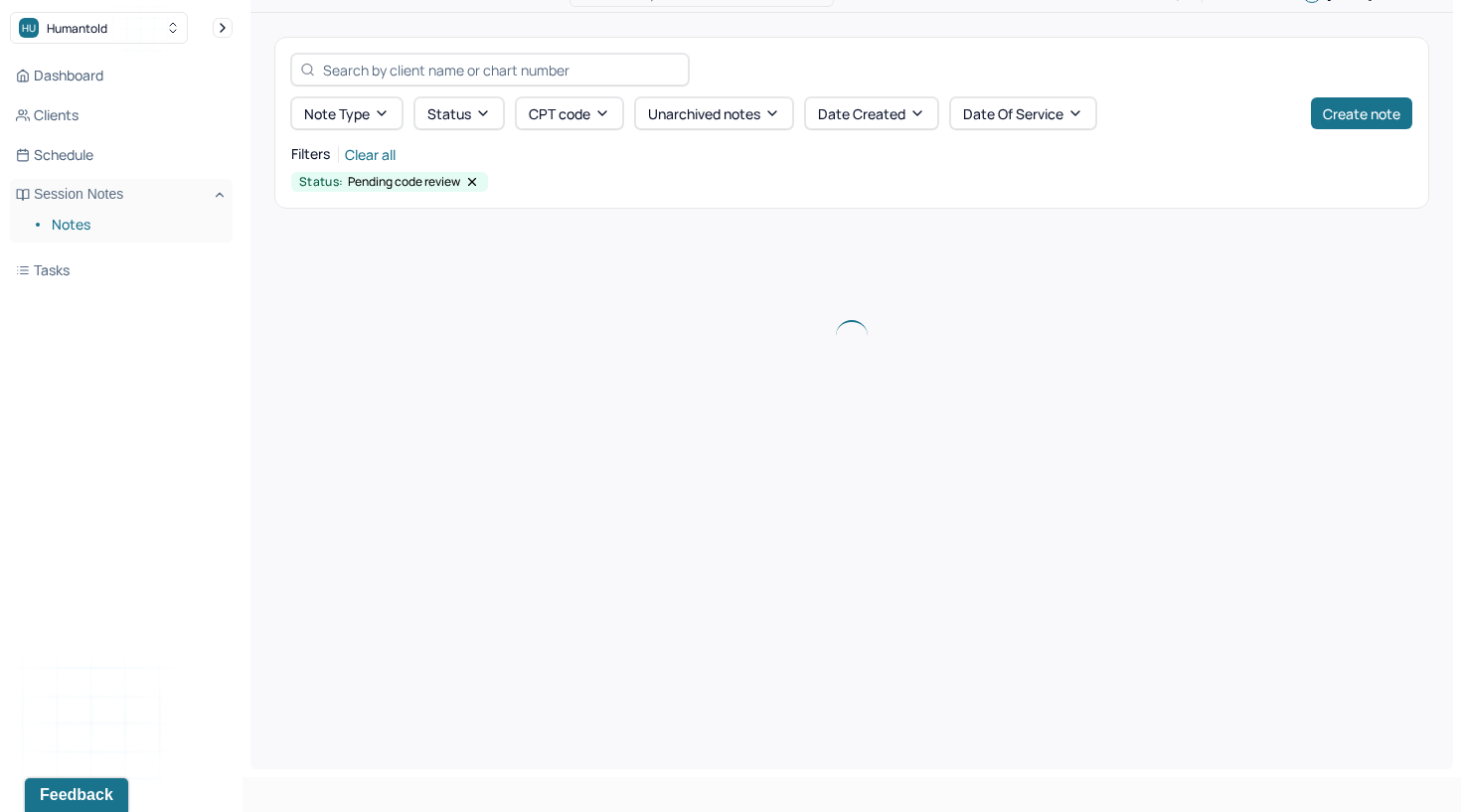 scroll, scrollTop: 0, scrollLeft: 0, axis: both 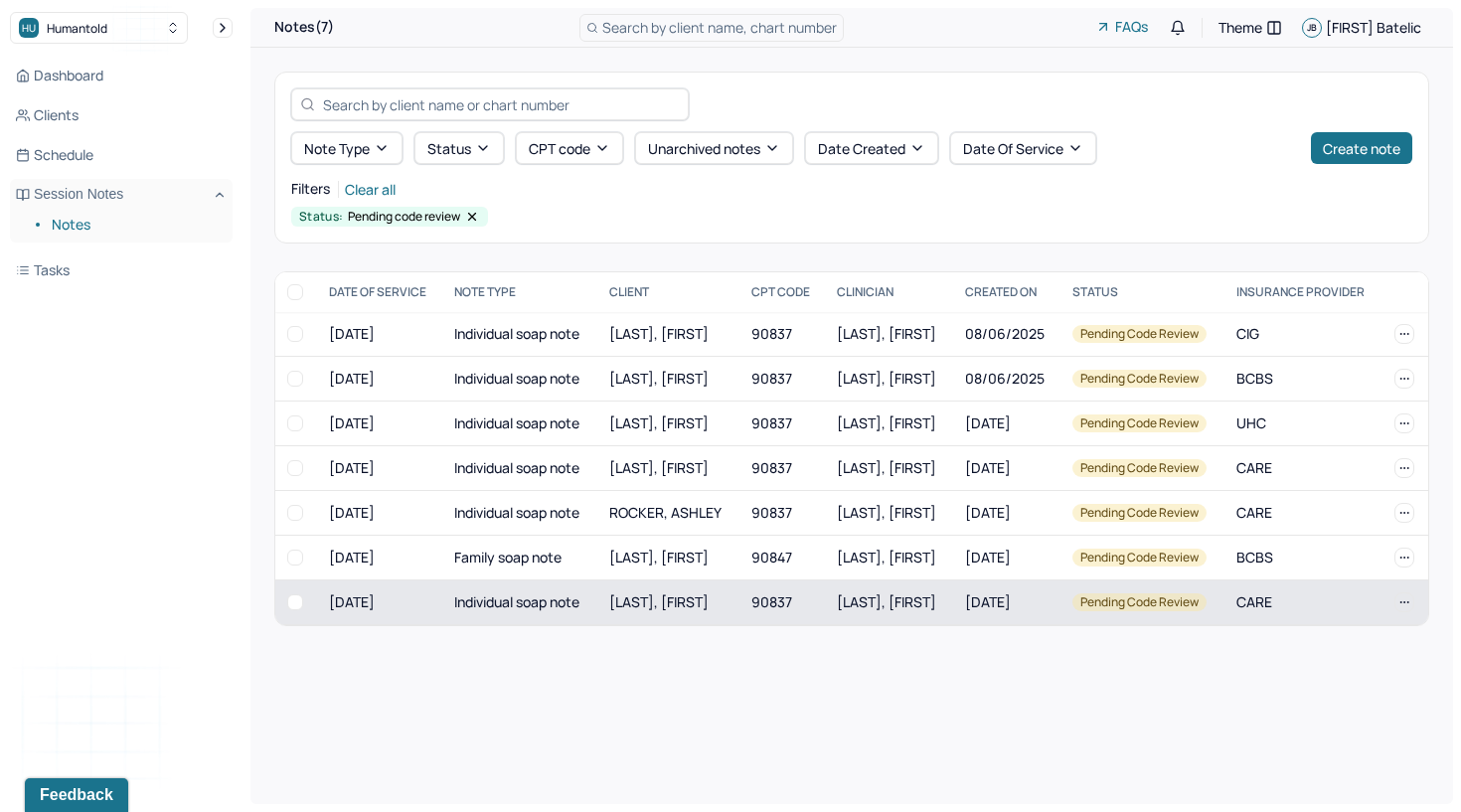 click on "[LAST], [FIRST]" at bounding box center [659, 601] 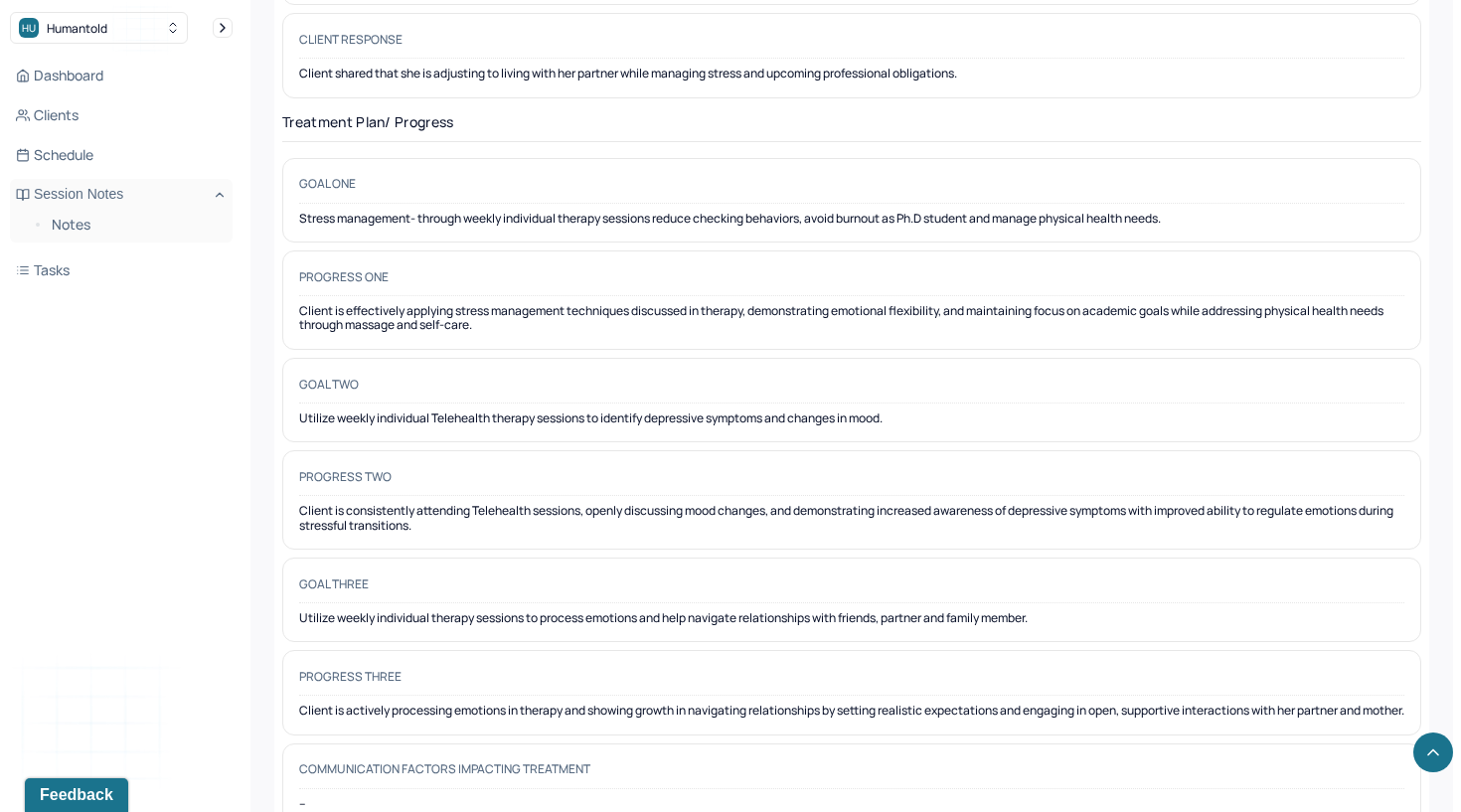 scroll, scrollTop: 2899, scrollLeft: 0, axis: vertical 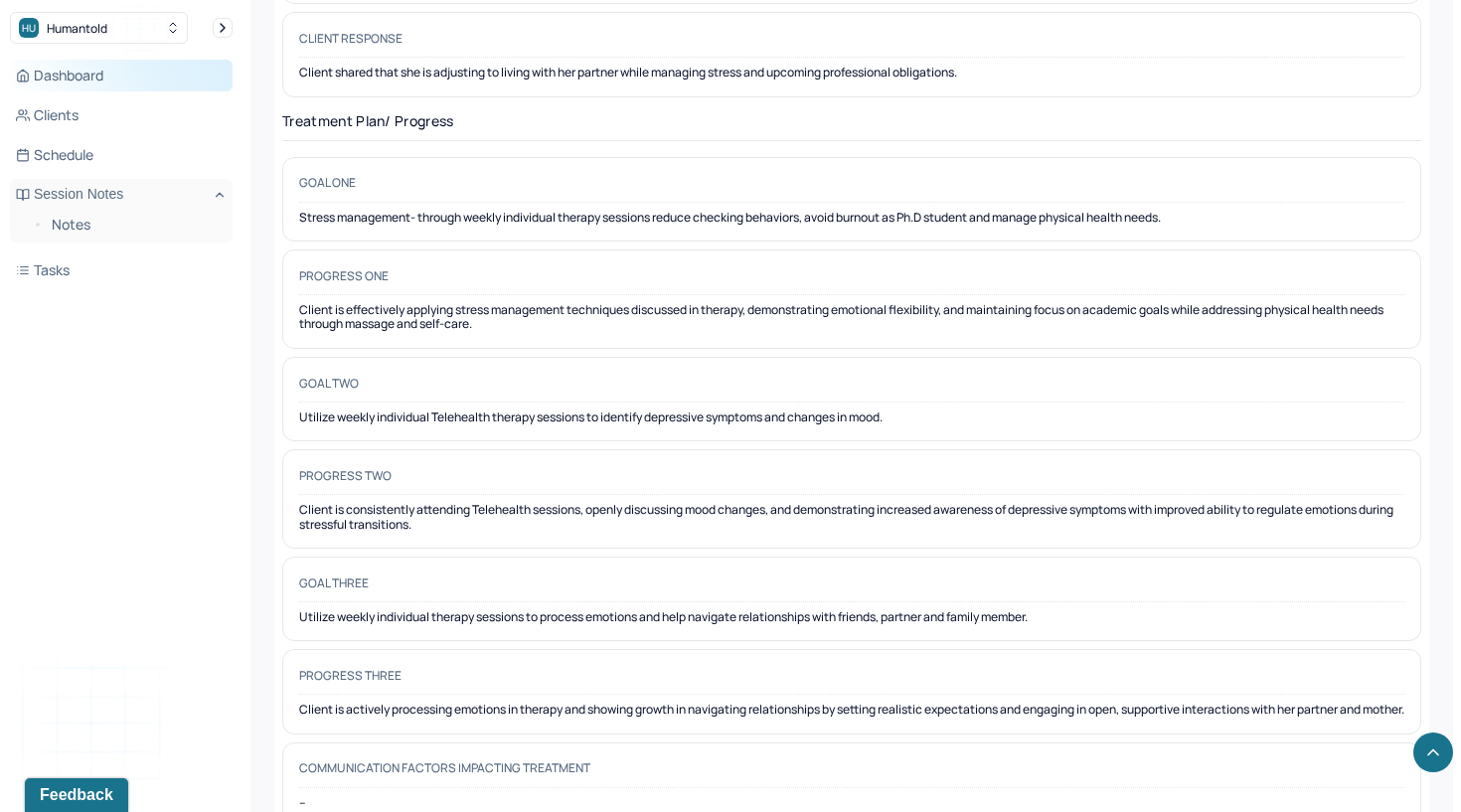 click on "Dashboard" at bounding box center (121, 76) 